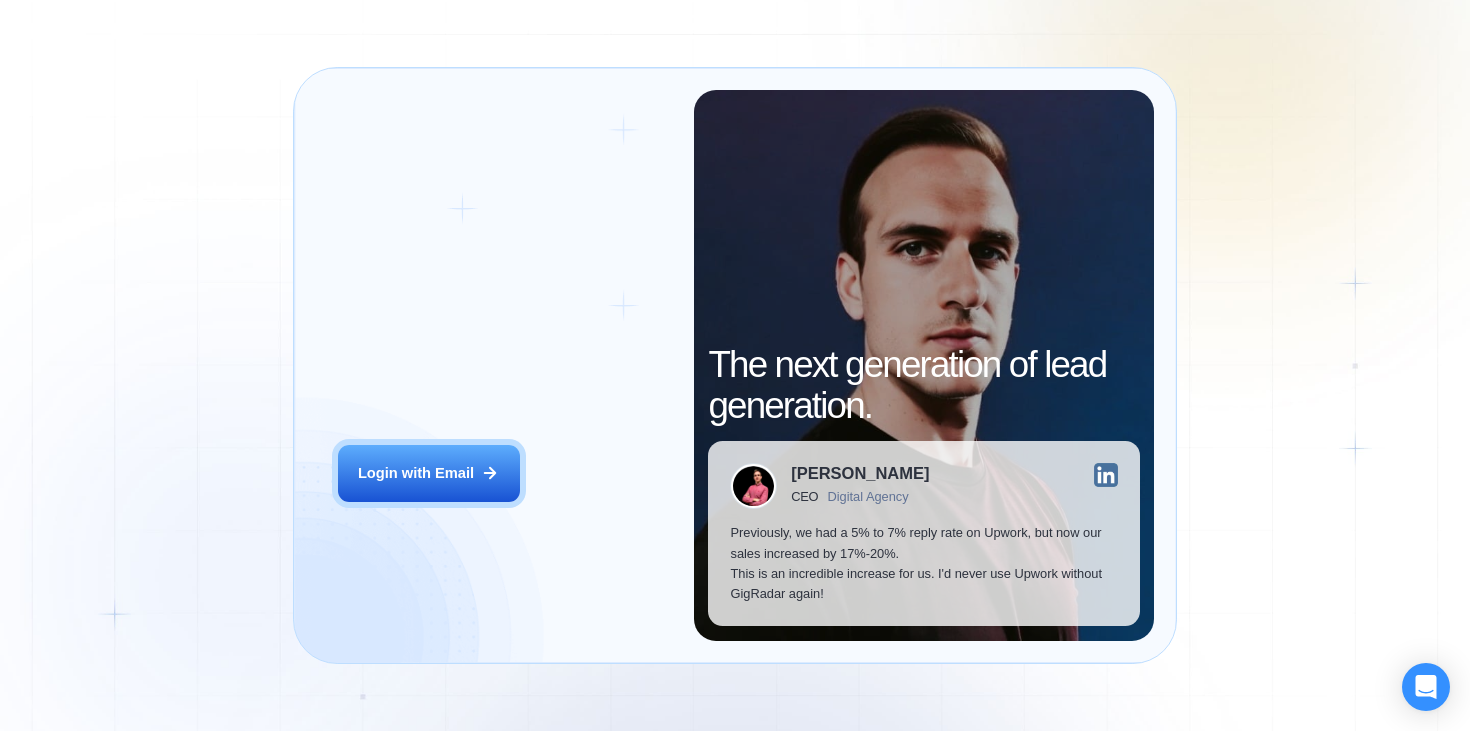 scroll, scrollTop: 0, scrollLeft: 0, axis: both 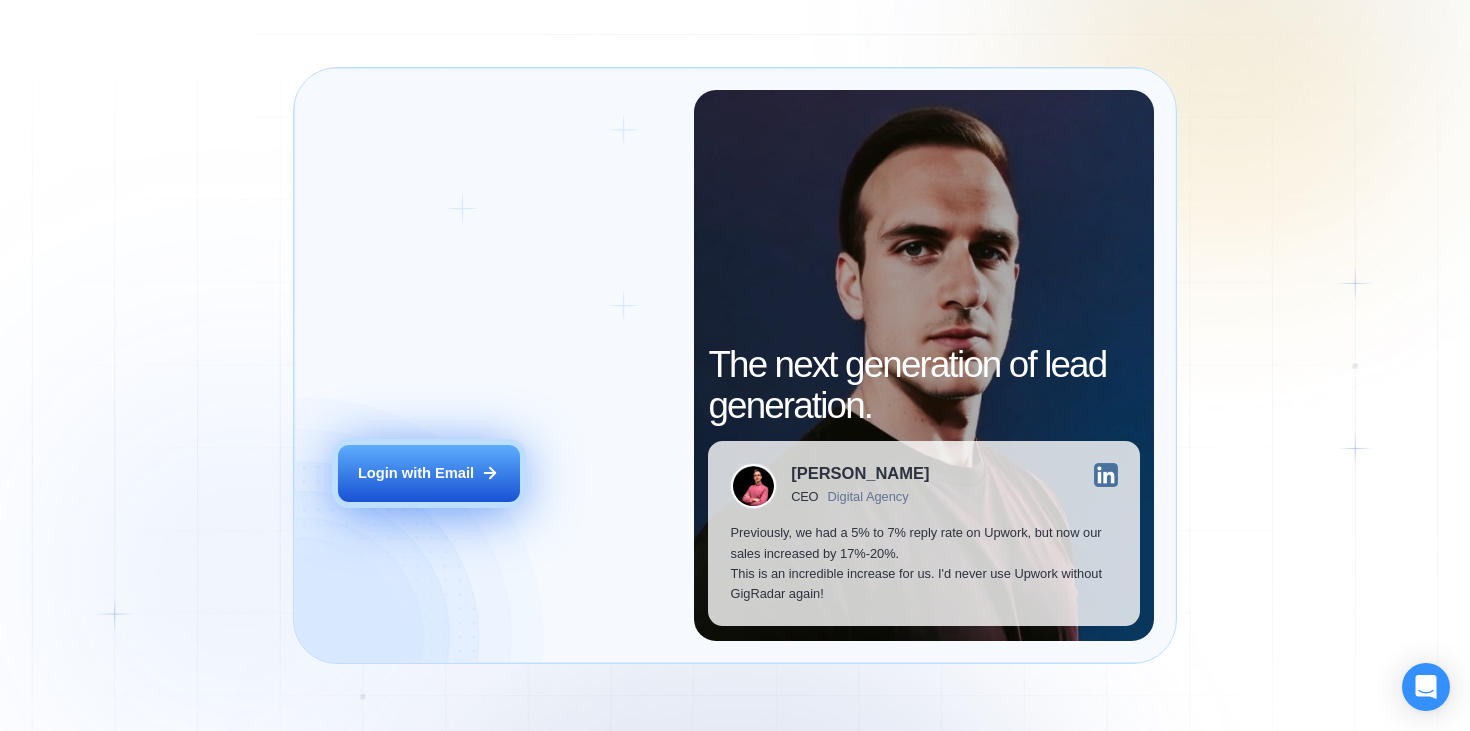 click on "Login with Email" at bounding box center (416, 473) 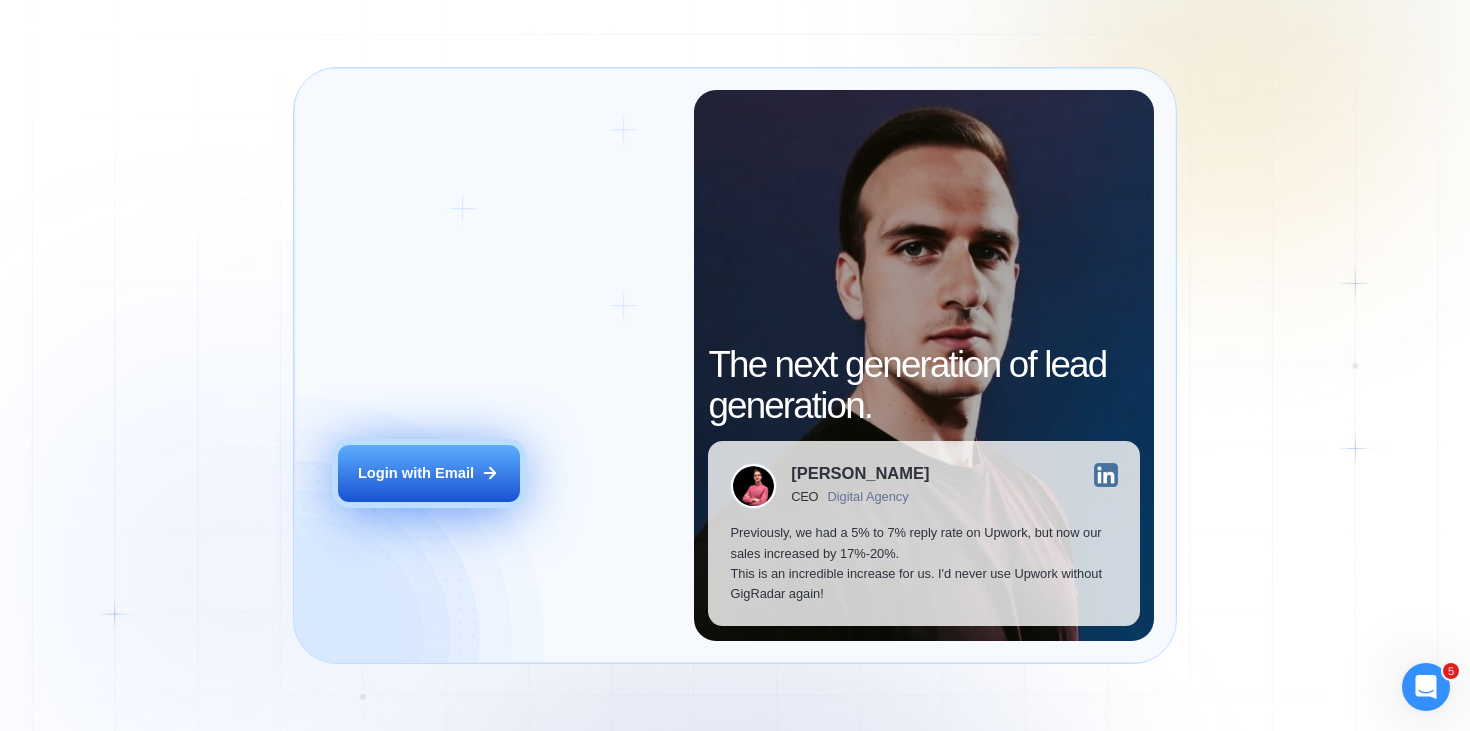 scroll, scrollTop: 0, scrollLeft: 0, axis: both 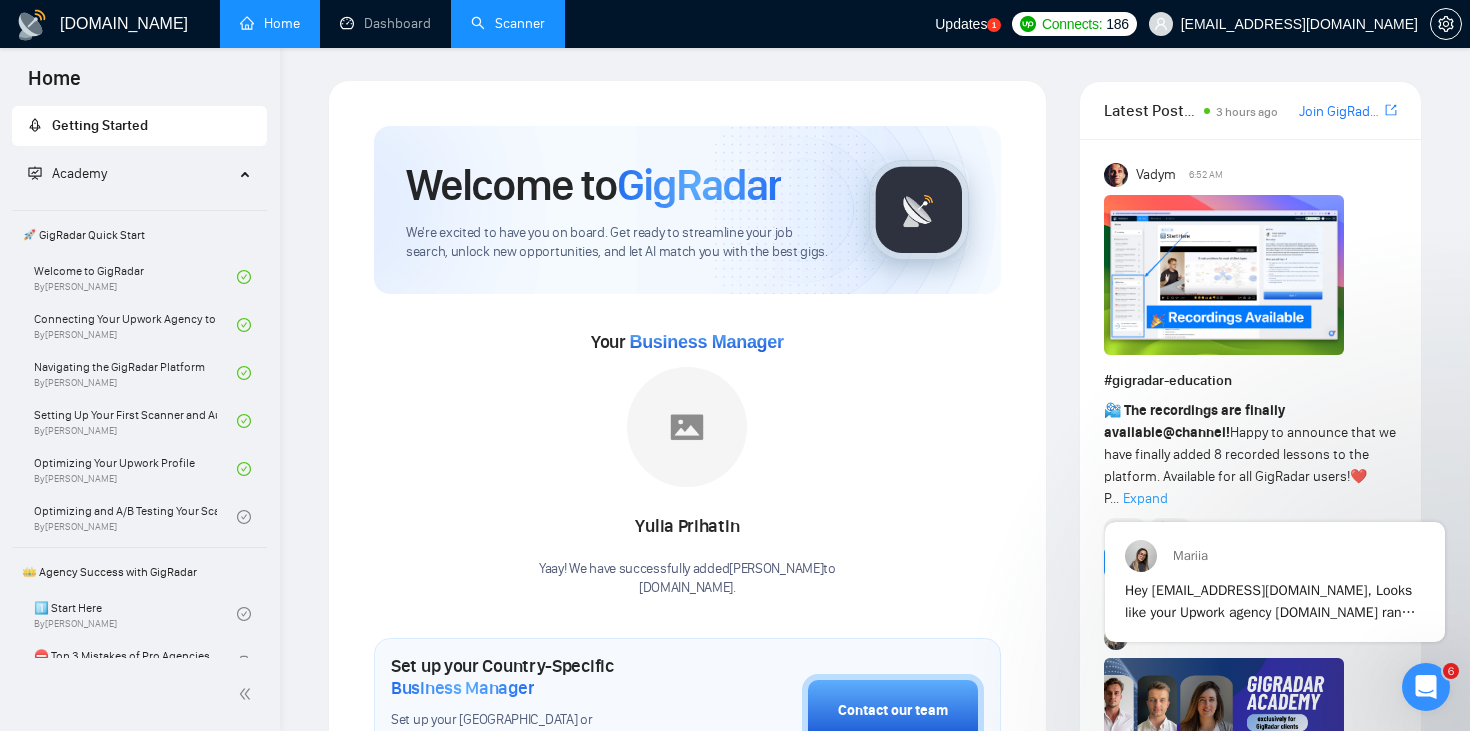 click on "Scanner" at bounding box center [508, 23] 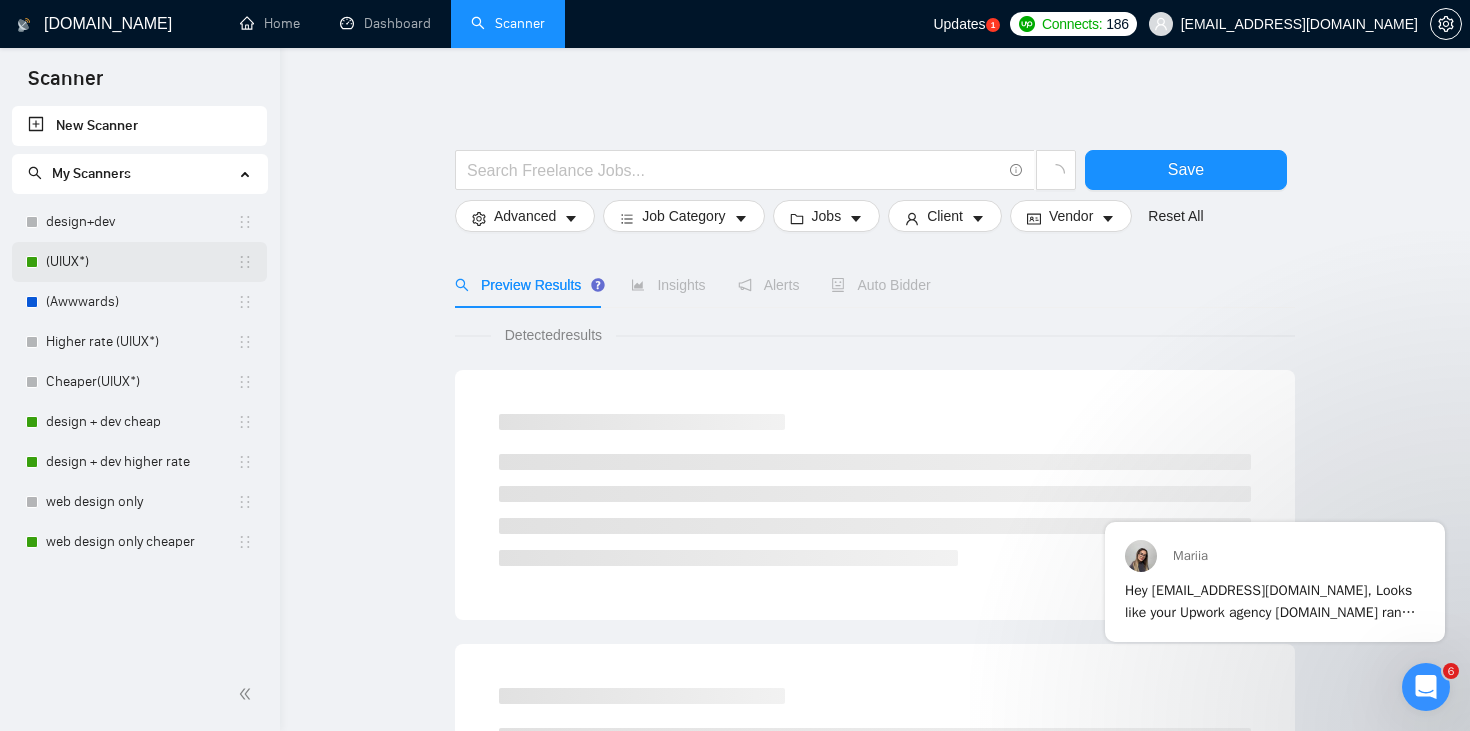 click on "(UIUX*)" at bounding box center [141, 262] 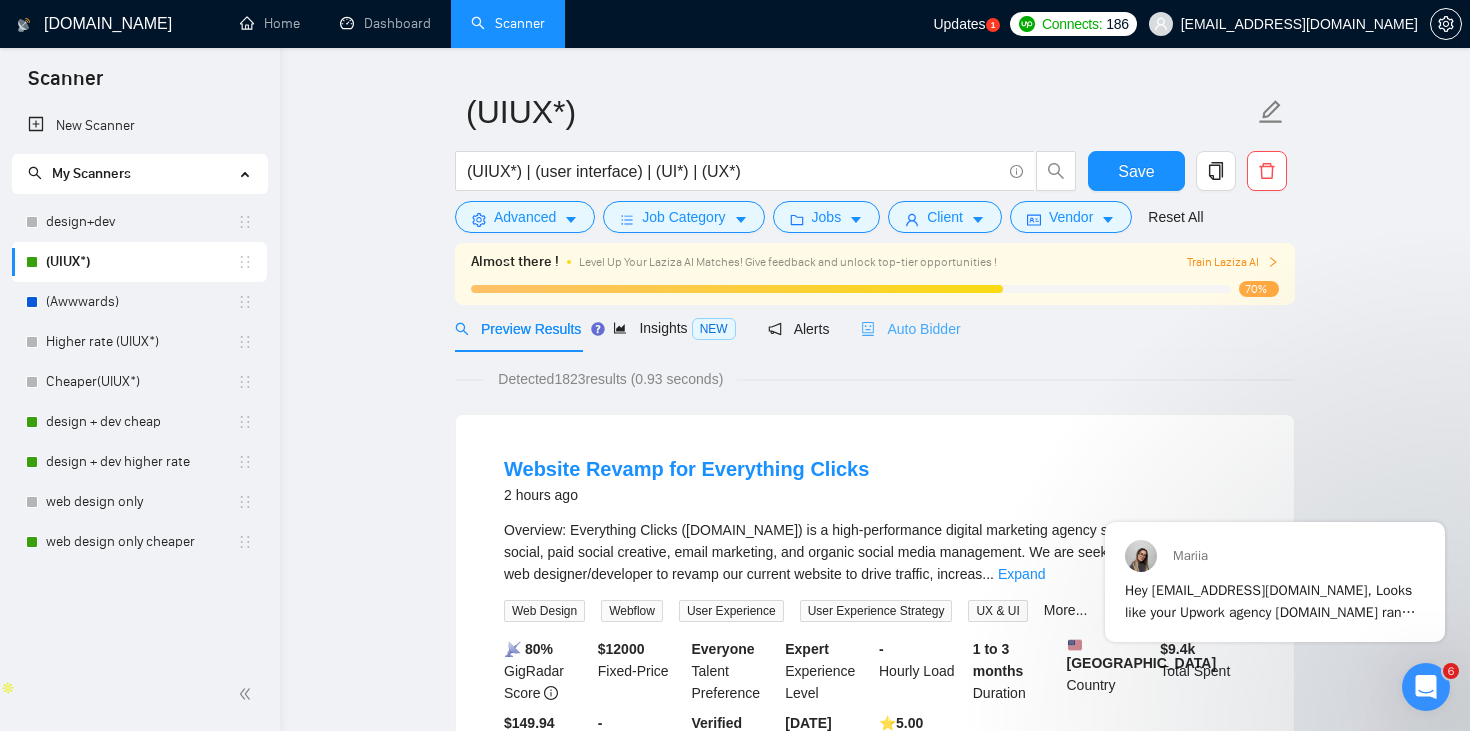 scroll, scrollTop: 45, scrollLeft: 0, axis: vertical 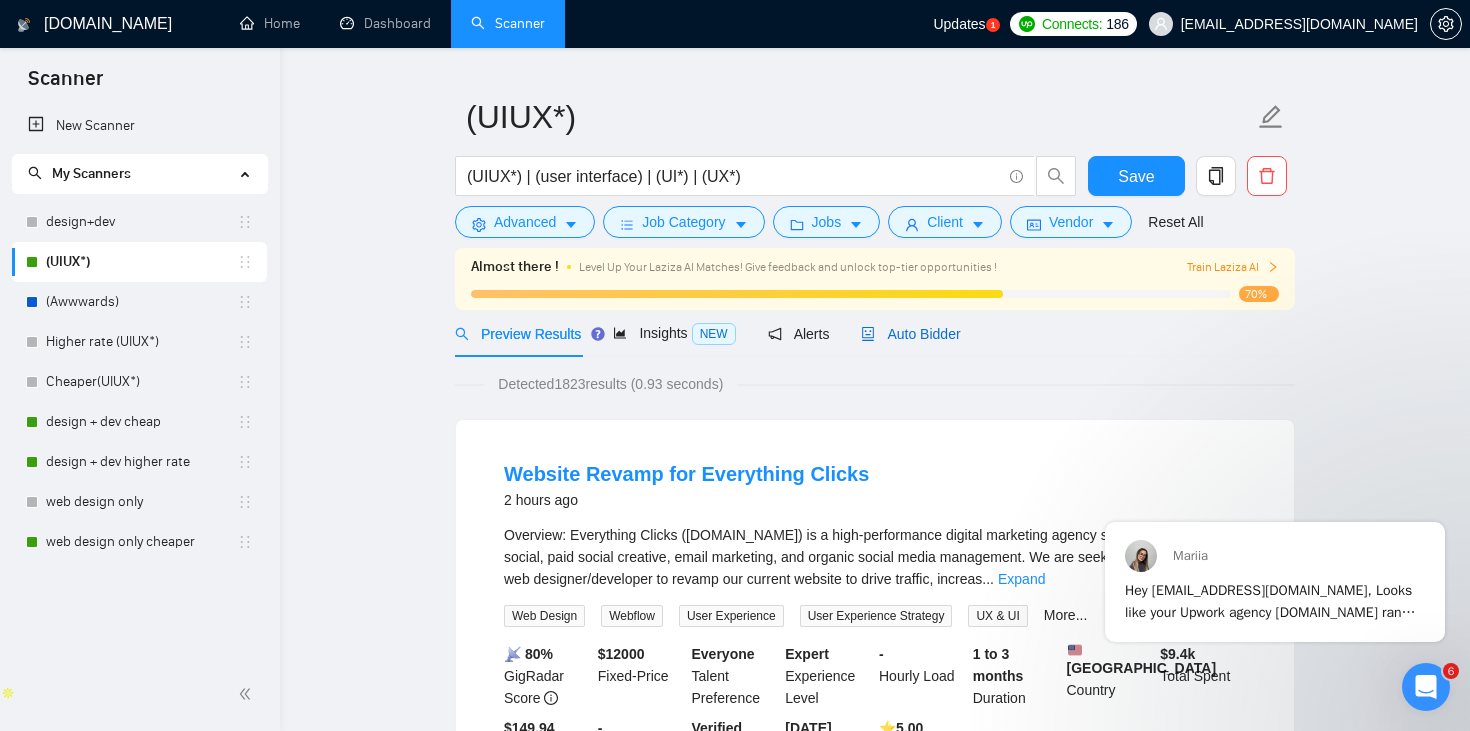 click on "Auto Bidder" at bounding box center (910, 334) 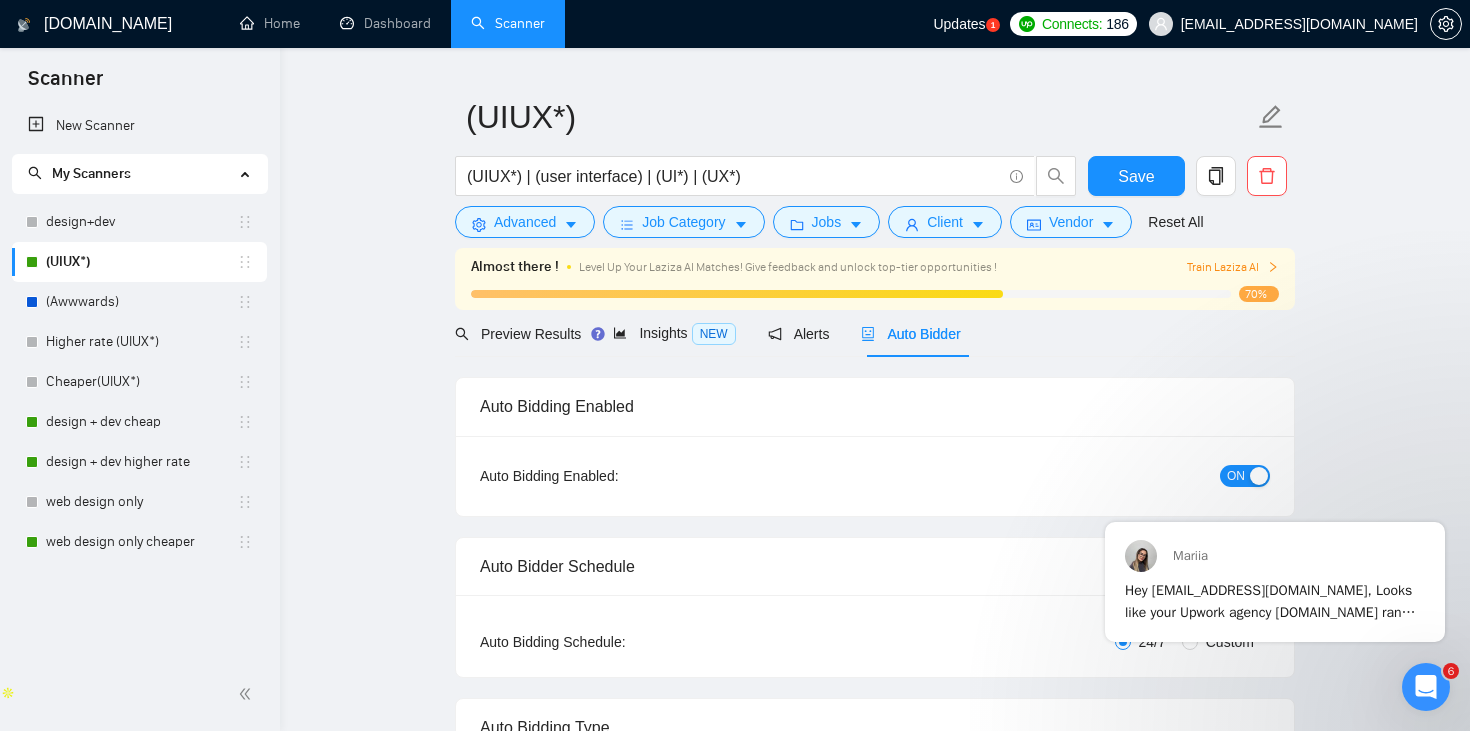 radio on "false" 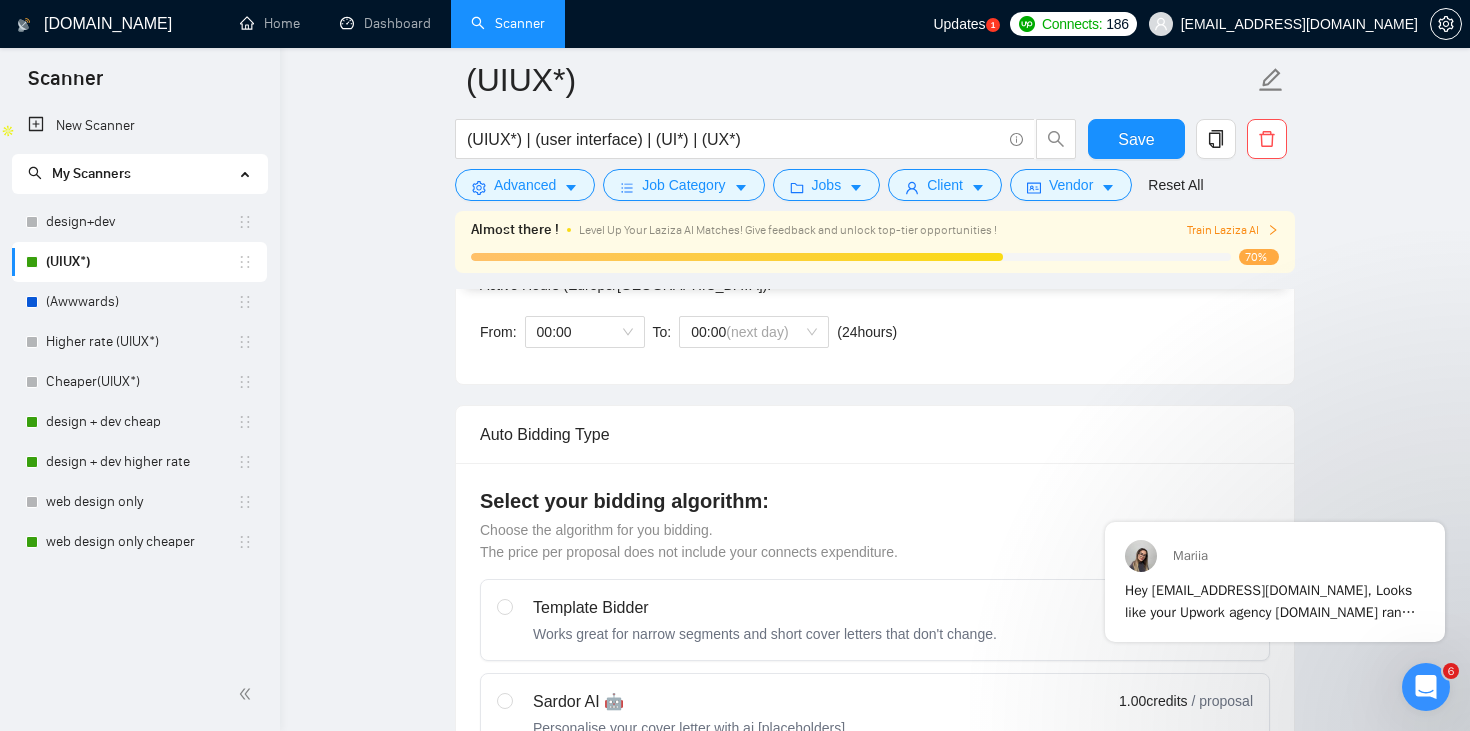 scroll, scrollTop: 609, scrollLeft: 0, axis: vertical 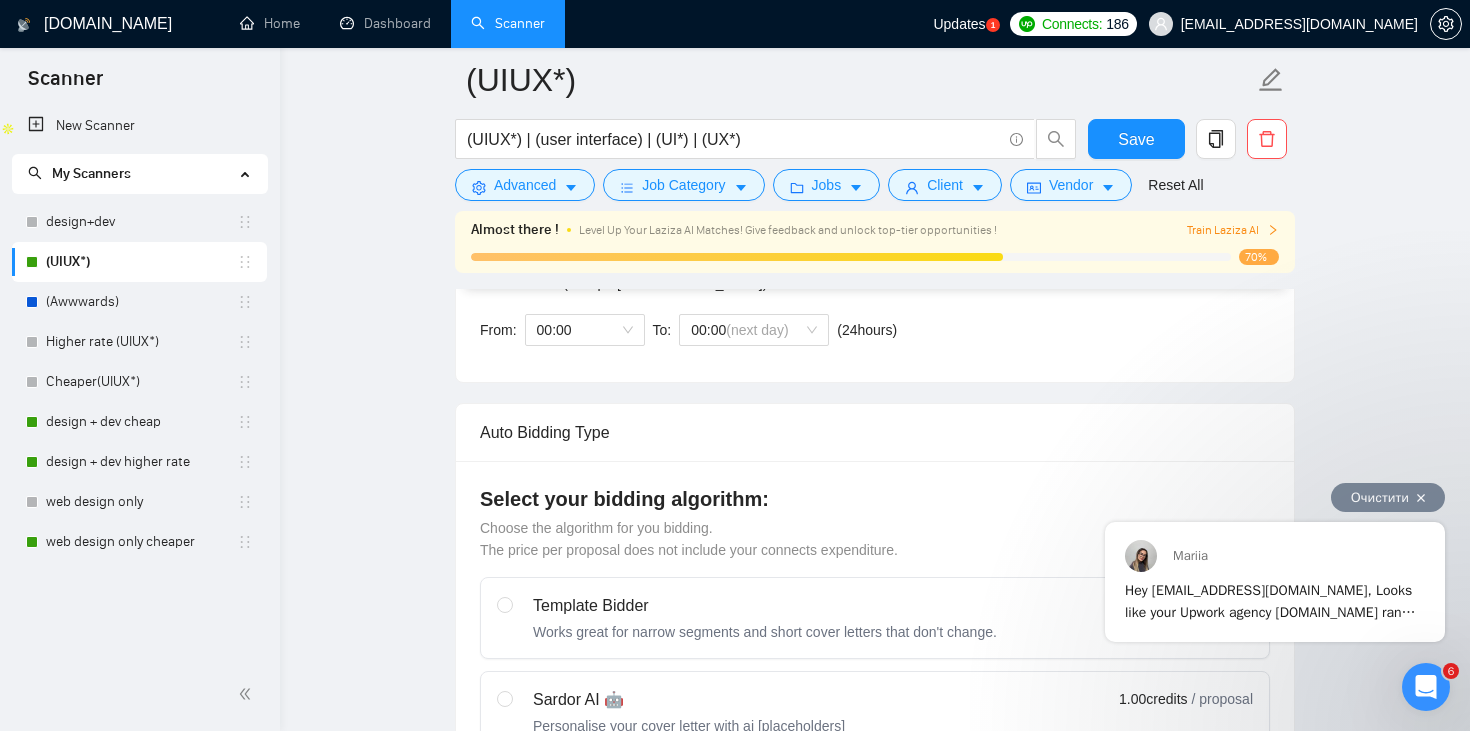click on "Hey [EMAIL_ADDRESS][DOMAIN_NAME], Looks like your Upwork agency [DOMAIN_NAME] ran out of connects. We recently tried to send a proposal for a job found by design + dev cheap, but we could not because the number of connects was insufficient. If you don't top up your connects soon, all your Auto Bidders will be disabled, and you will have to reactivate it again. Please consider enabling the Auto Top-Up Feature to avoid this happening in the future." at bounding box center [1274, 689] 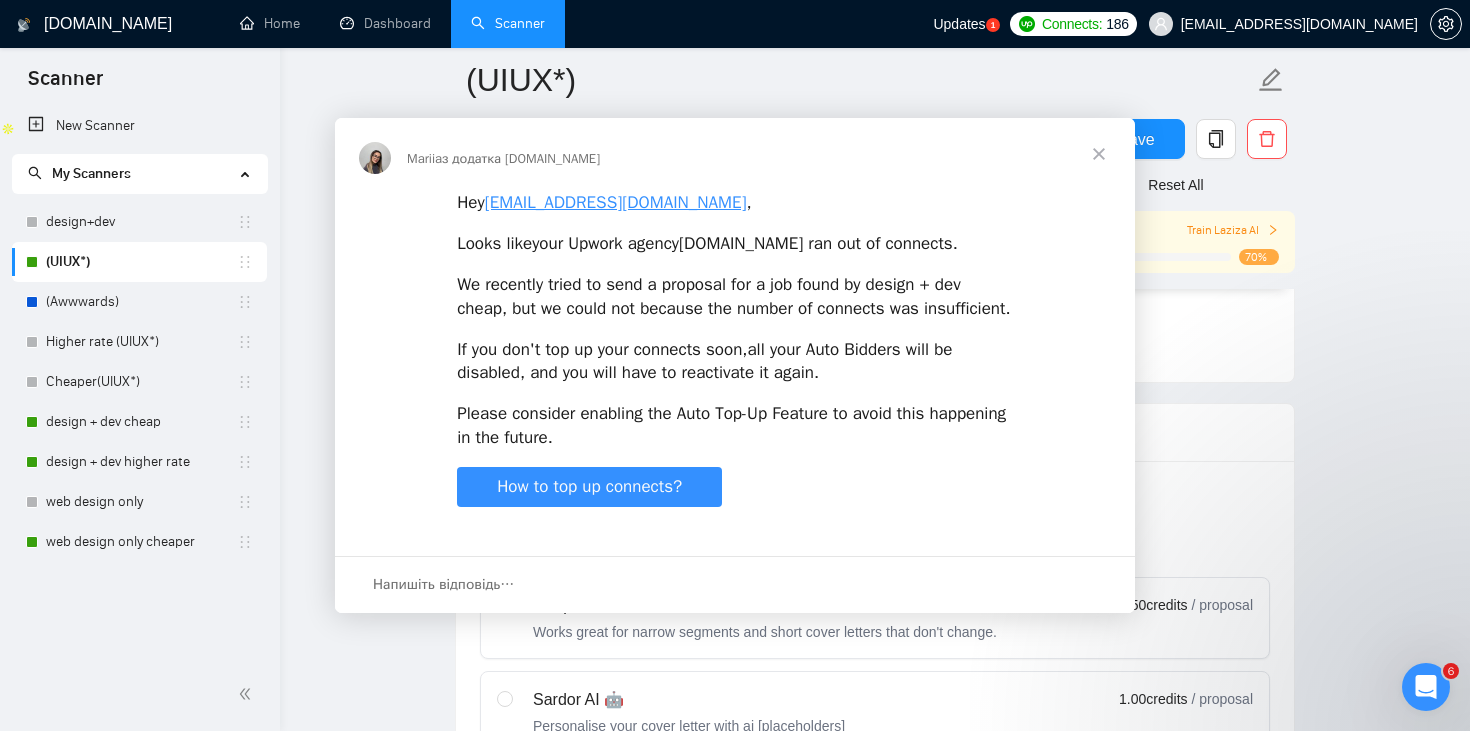scroll, scrollTop: 0, scrollLeft: 0, axis: both 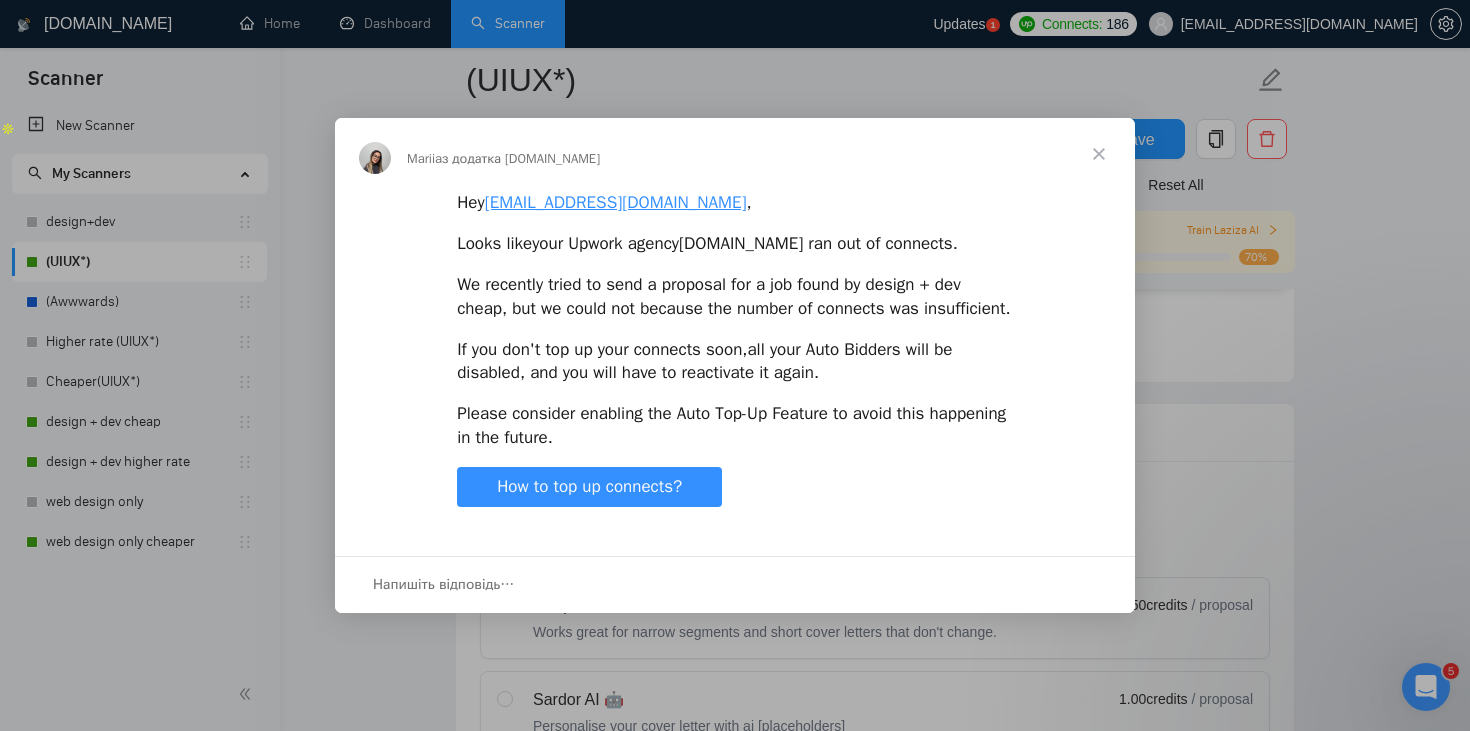click at bounding box center [735, 365] 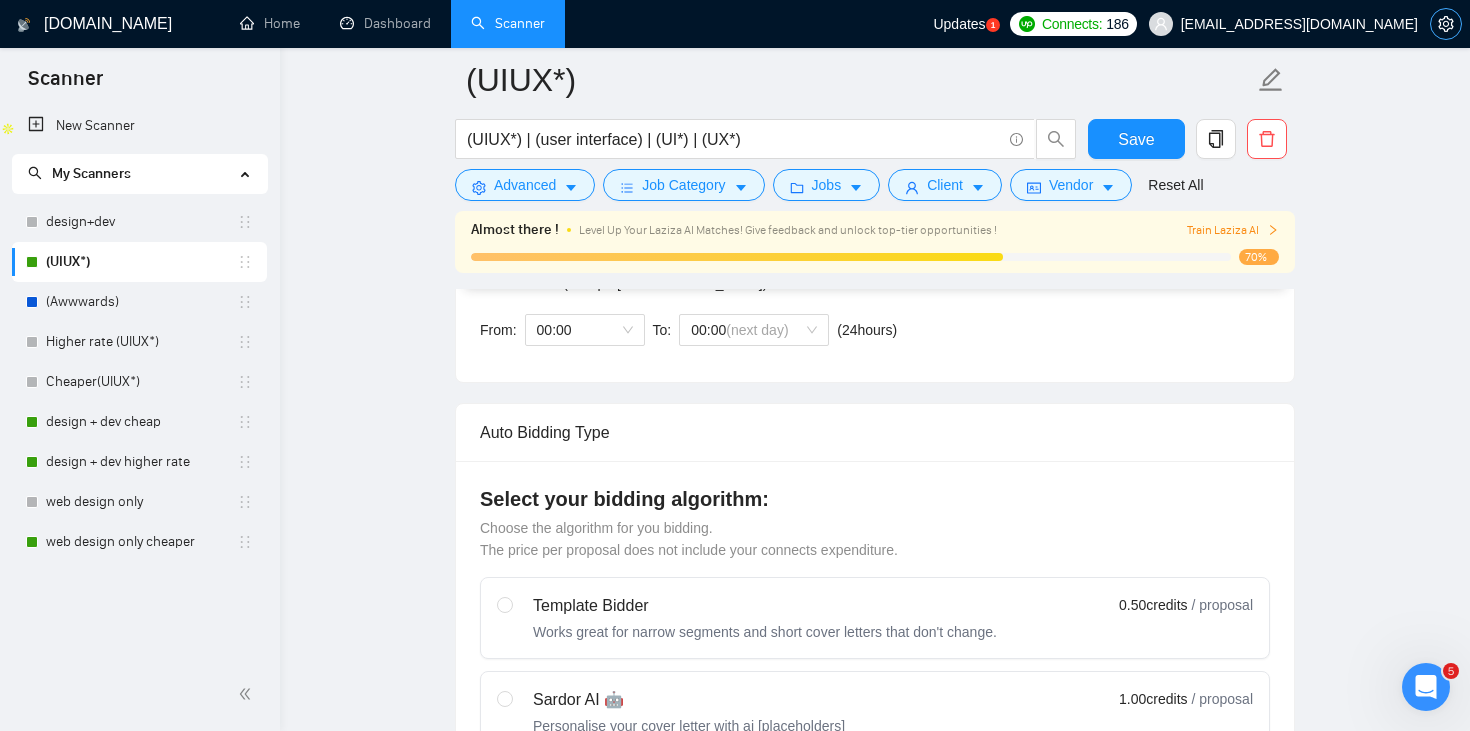 click 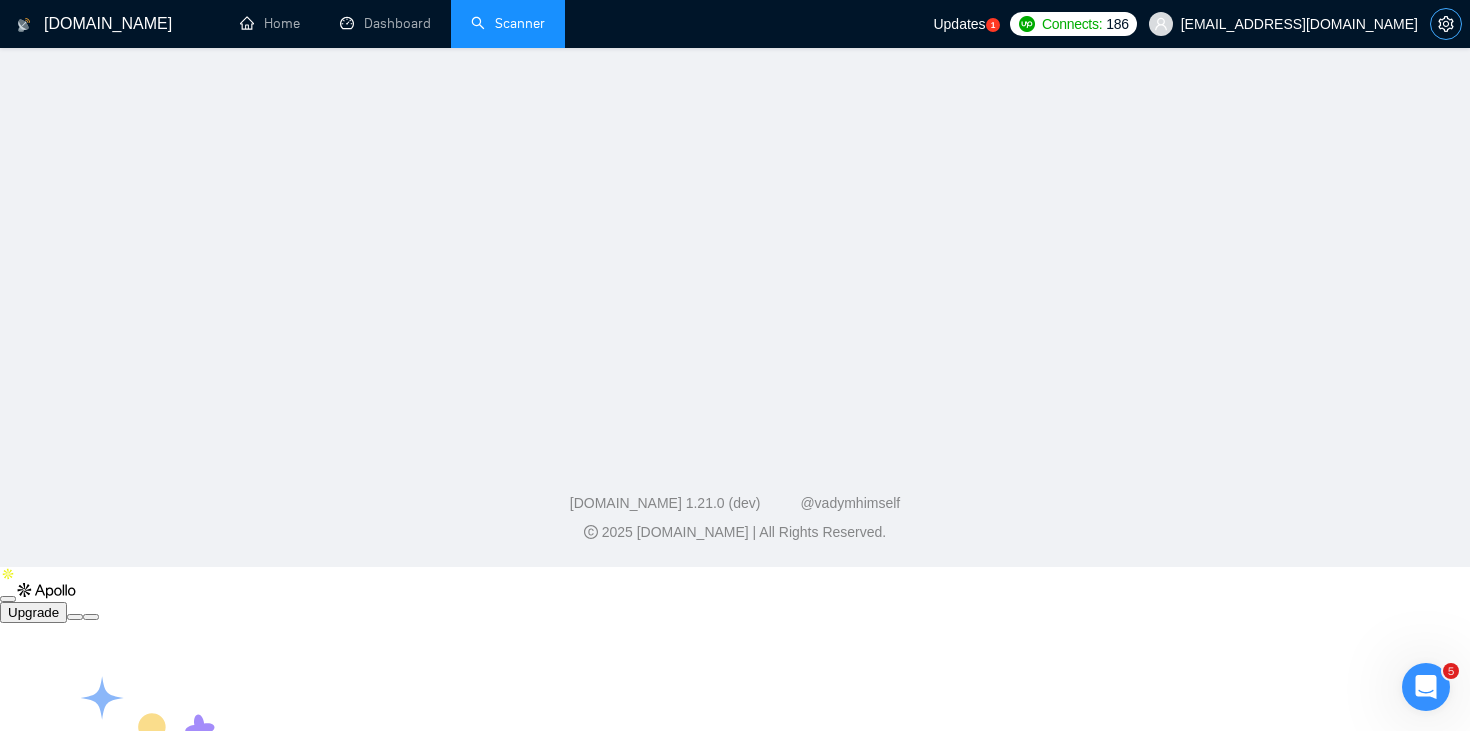 scroll, scrollTop: 0, scrollLeft: 0, axis: both 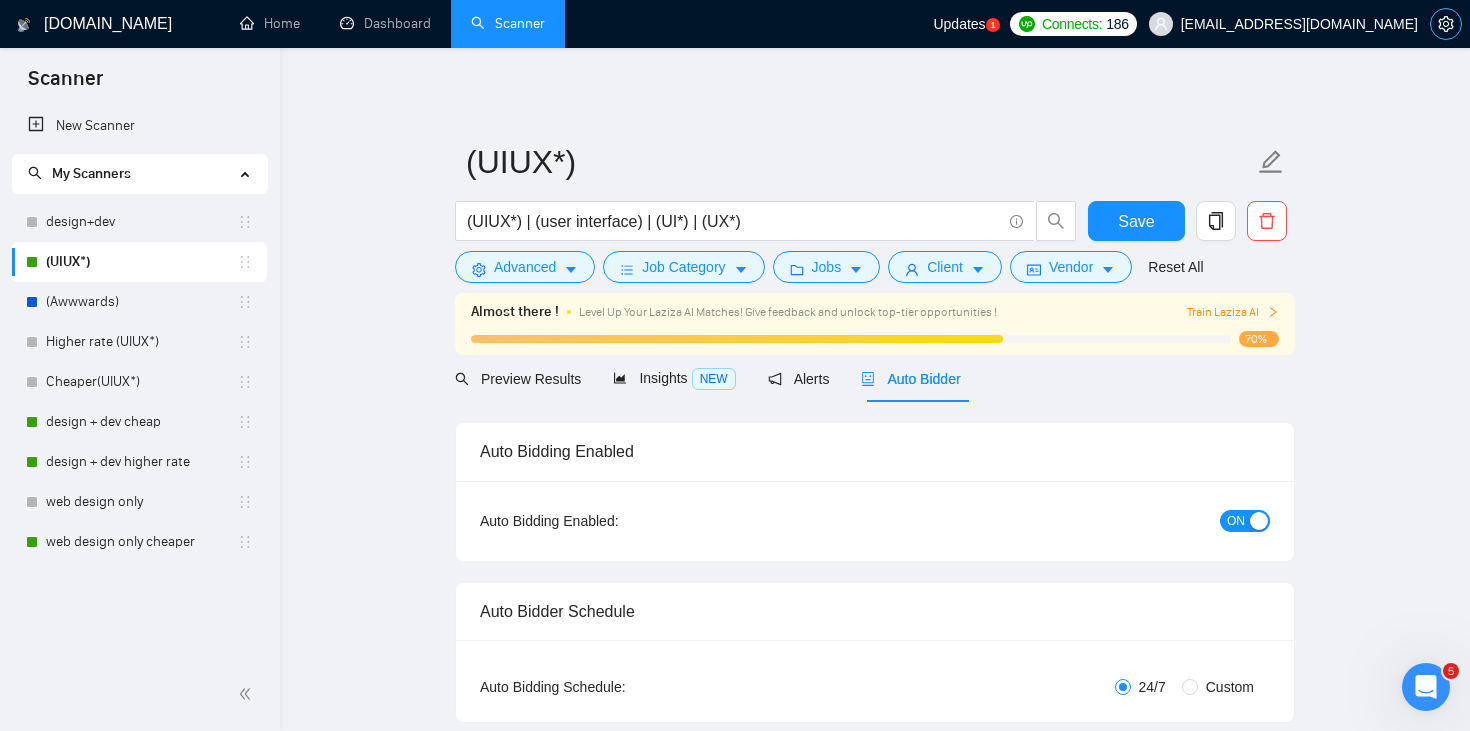 type 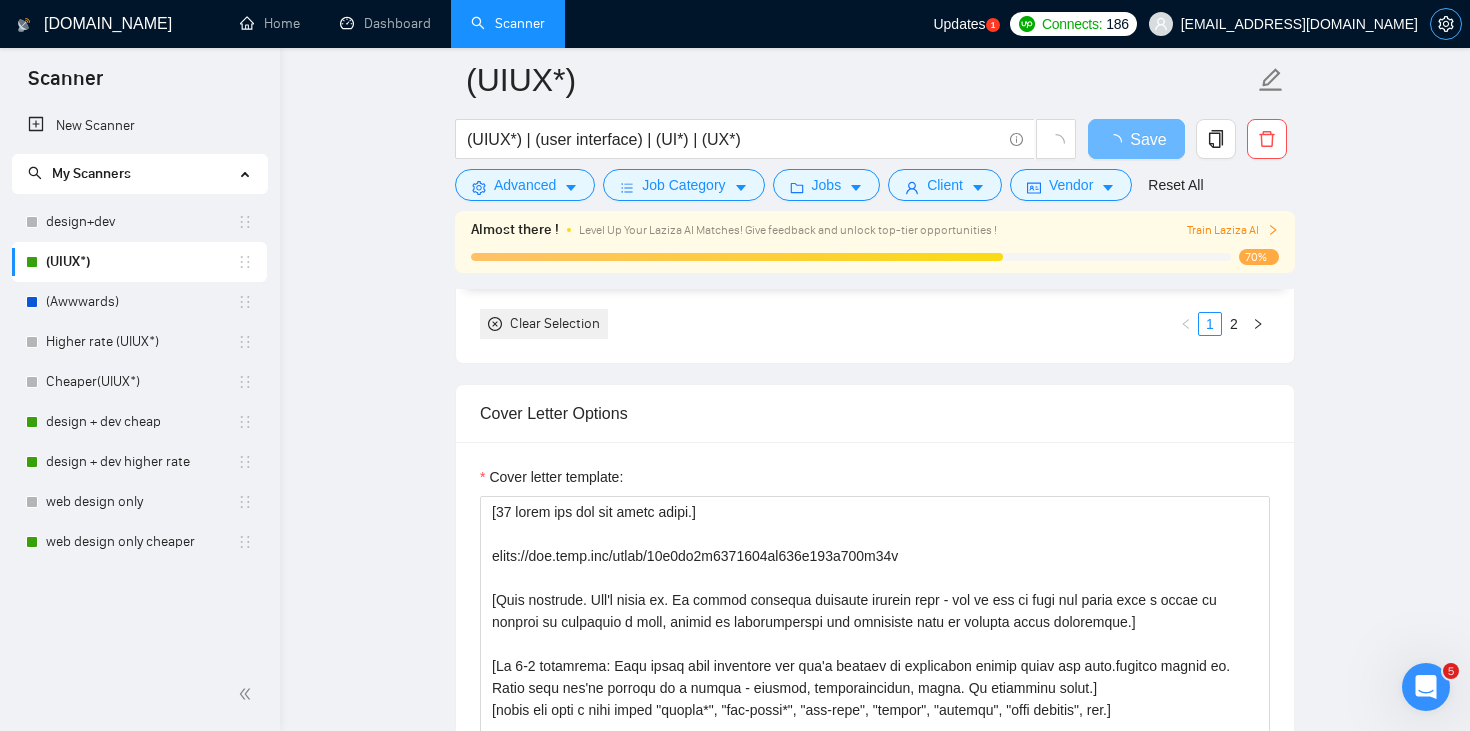 scroll, scrollTop: 2014, scrollLeft: 0, axis: vertical 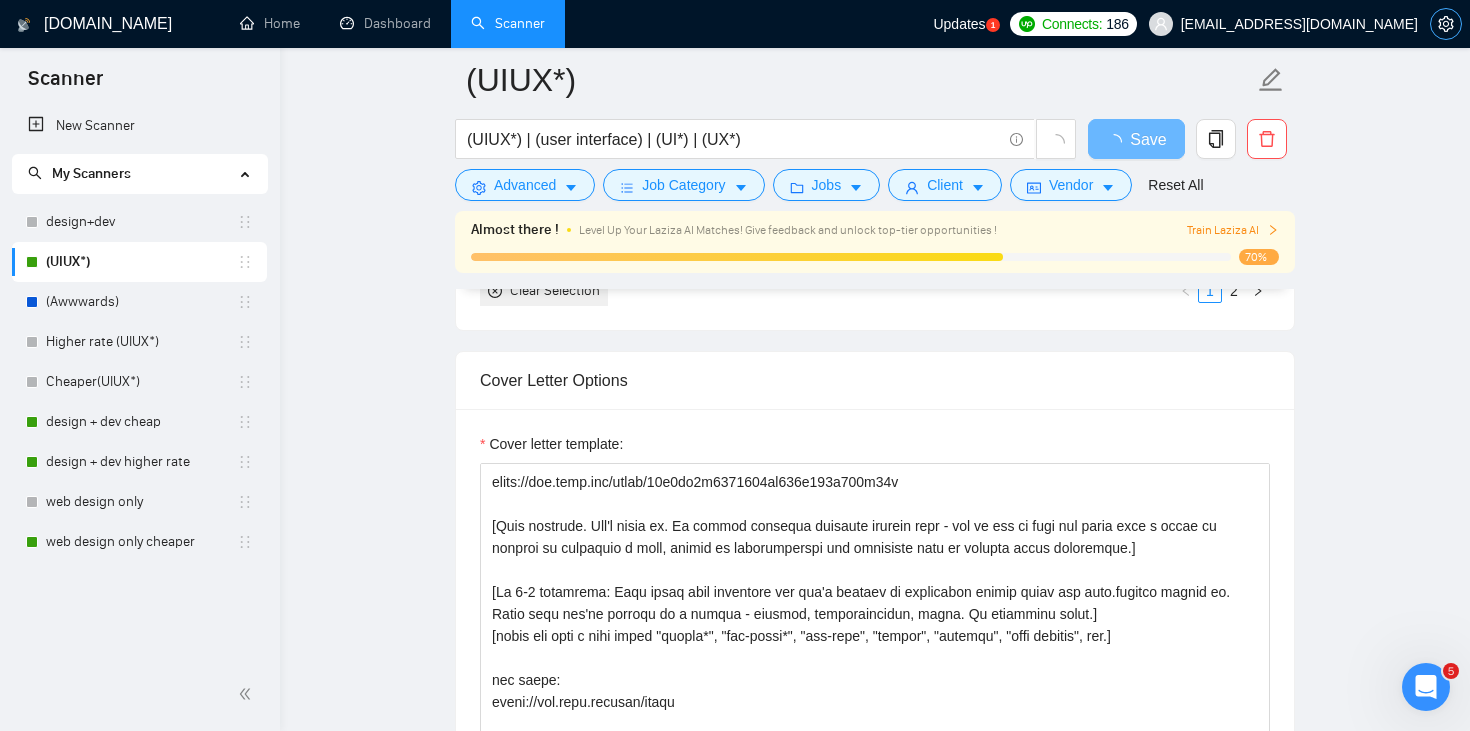 type 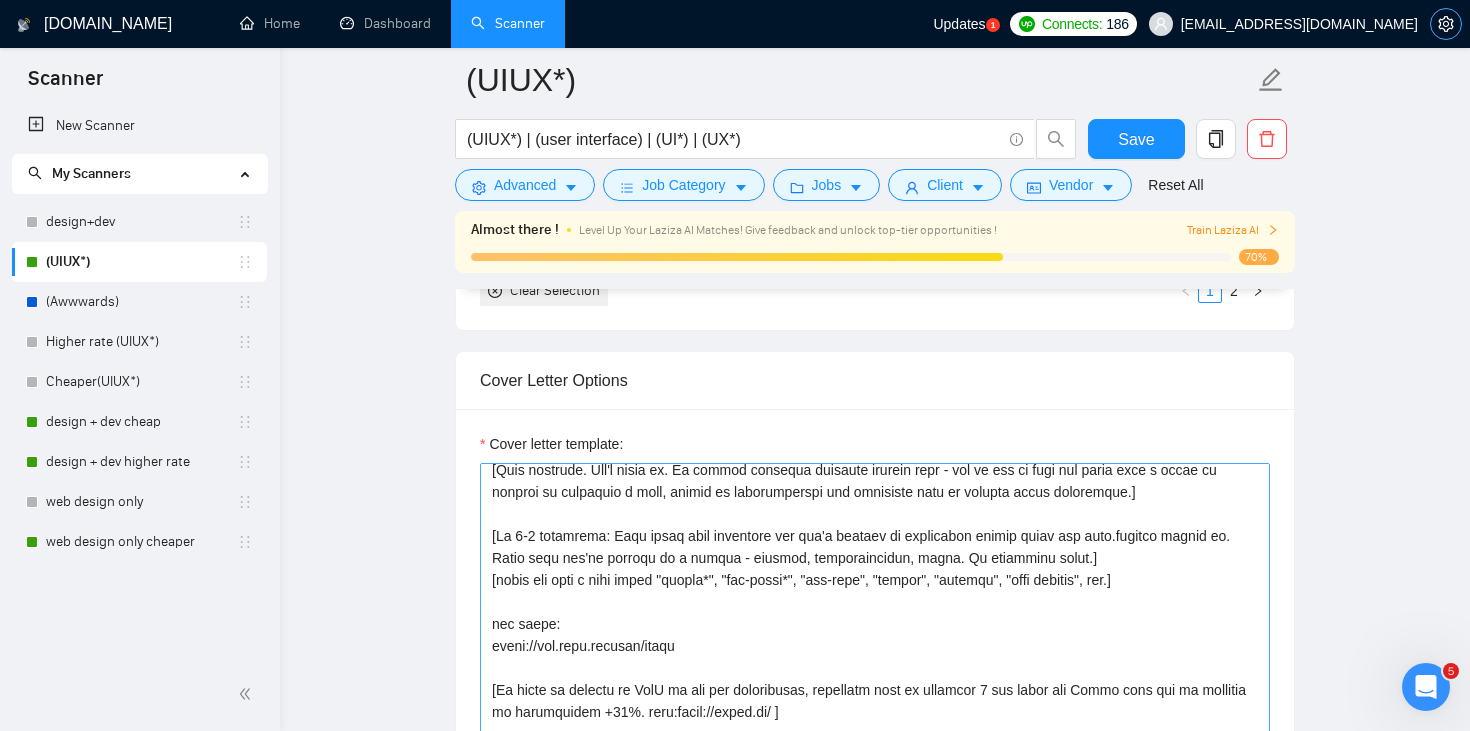 scroll, scrollTop: 0, scrollLeft: 0, axis: both 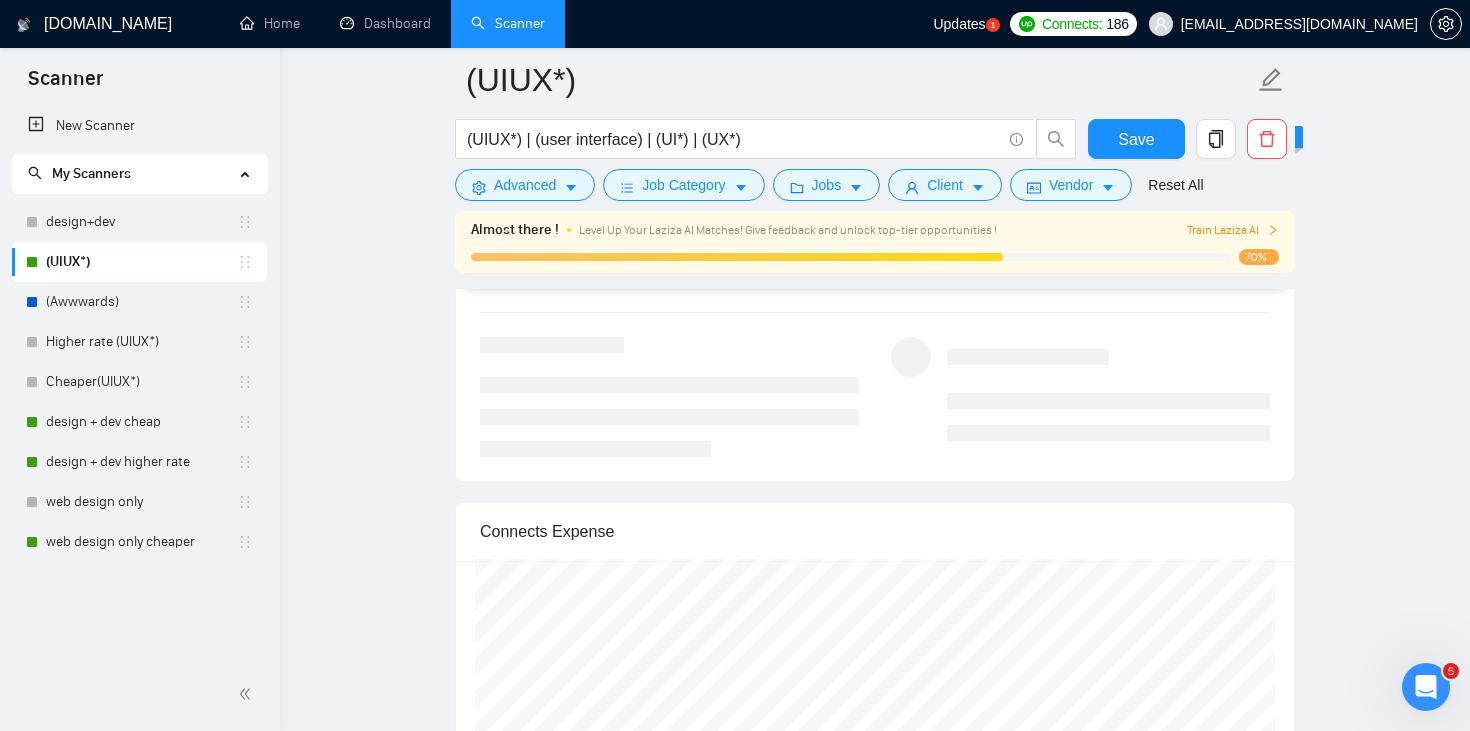 drag, startPoint x: 490, startPoint y: 473, endPoint x: 667, endPoint y: 418, distance: 185.34833 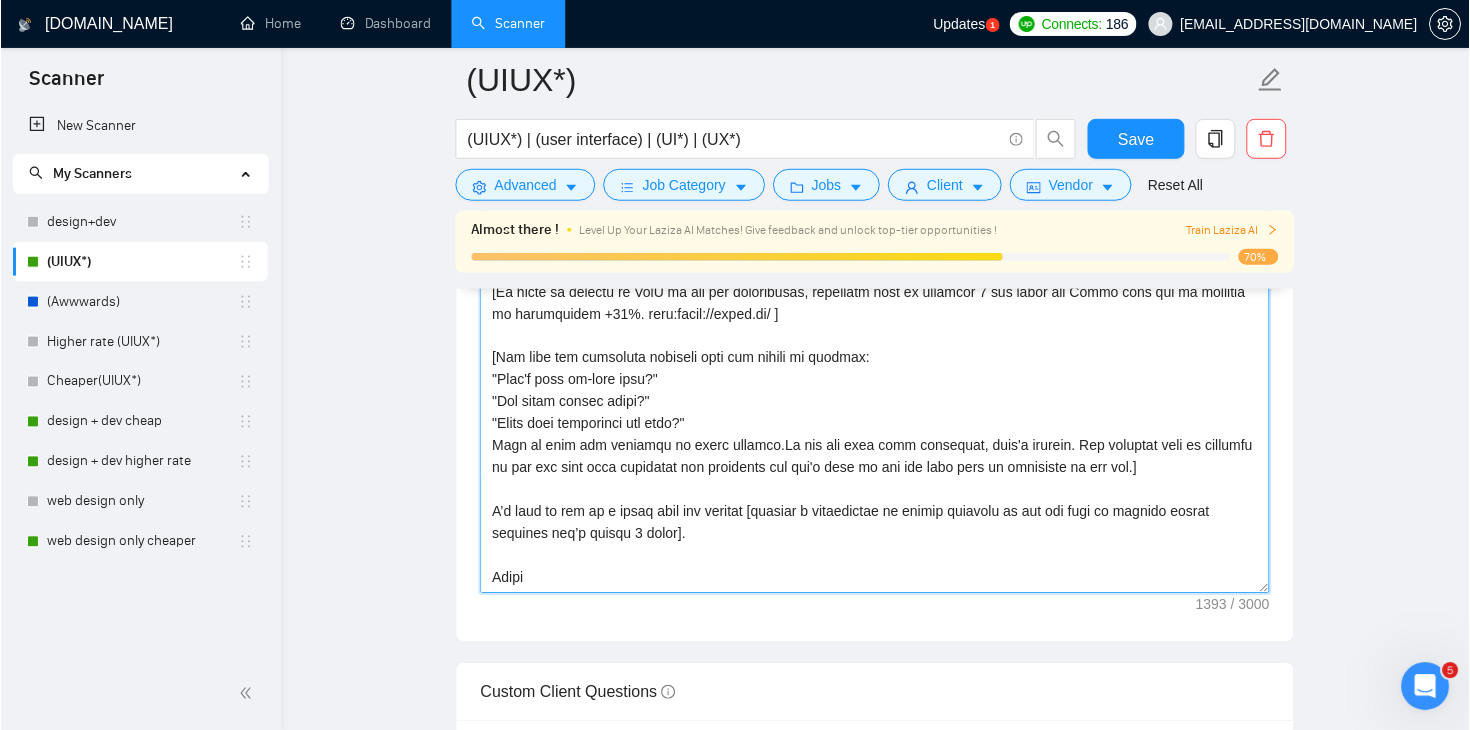 scroll, scrollTop: 2281, scrollLeft: 0, axis: vertical 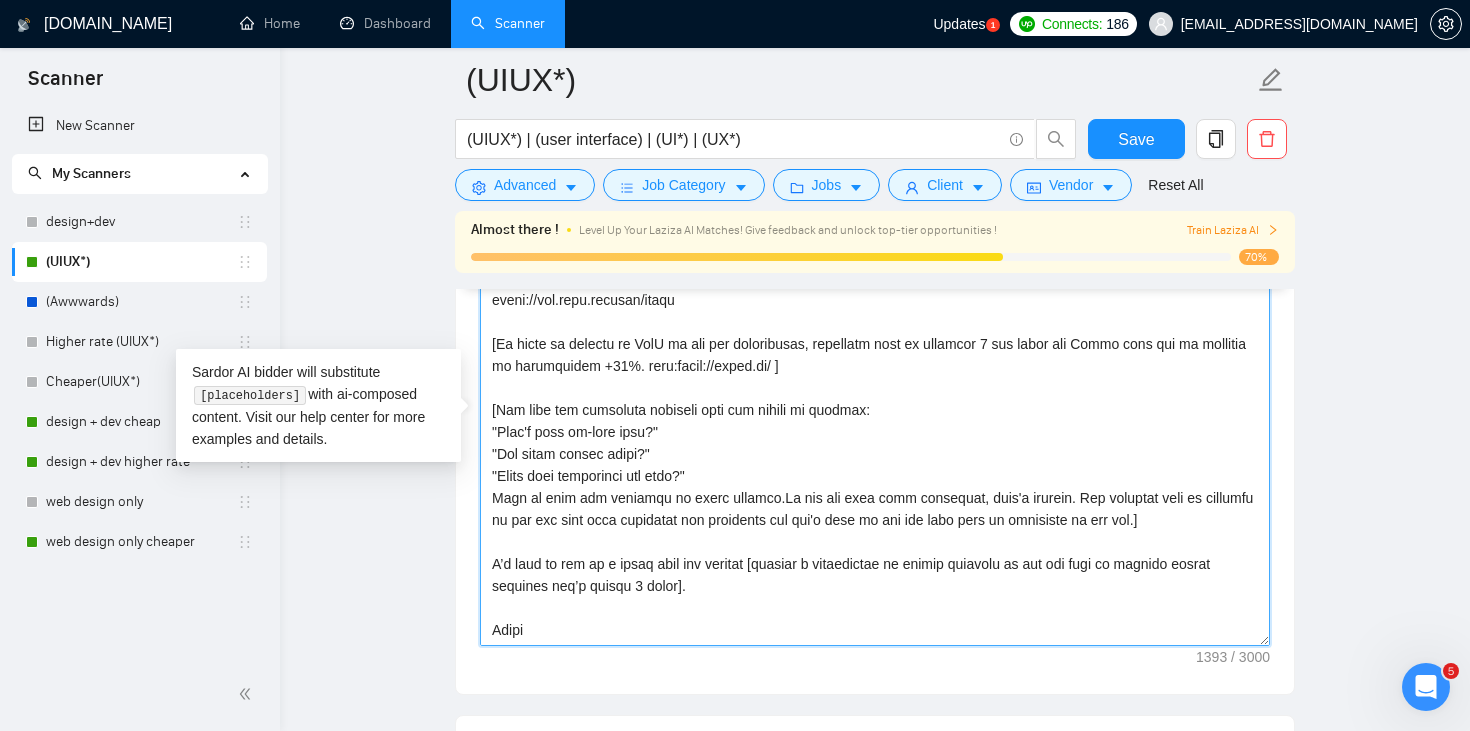 click on "Cover letter template:" at bounding box center [875, 421] 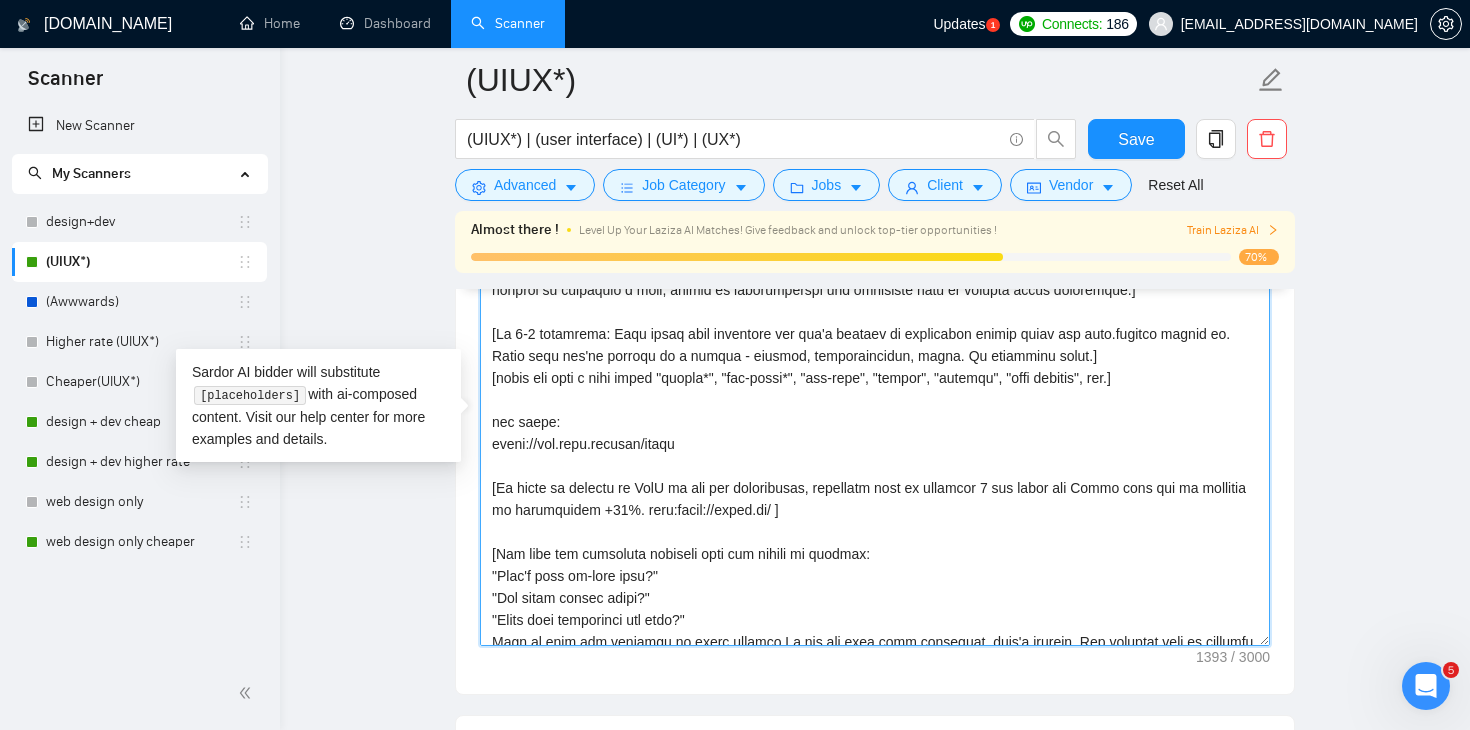 scroll, scrollTop: 19, scrollLeft: 0, axis: vertical 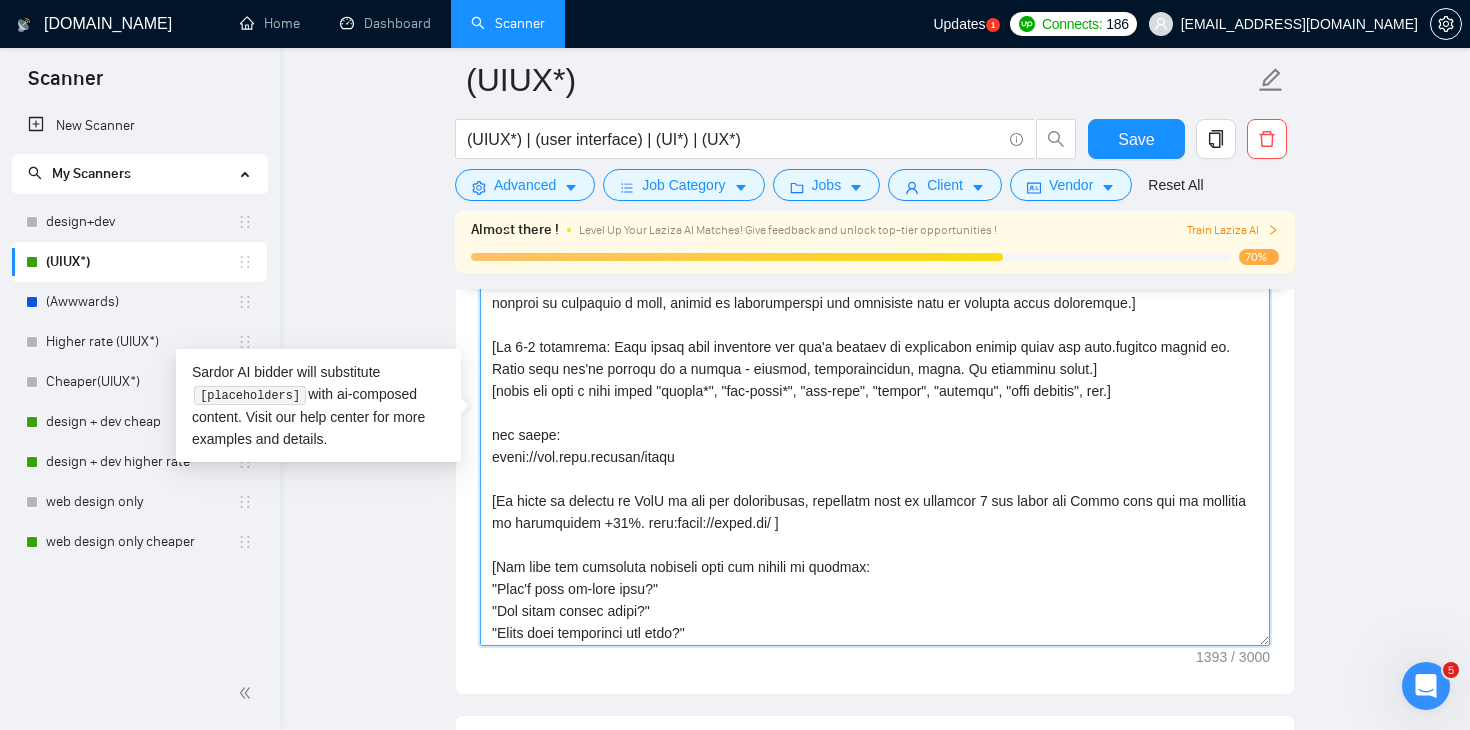 click on "Cover letter template:" at bounding box center [875, 421] 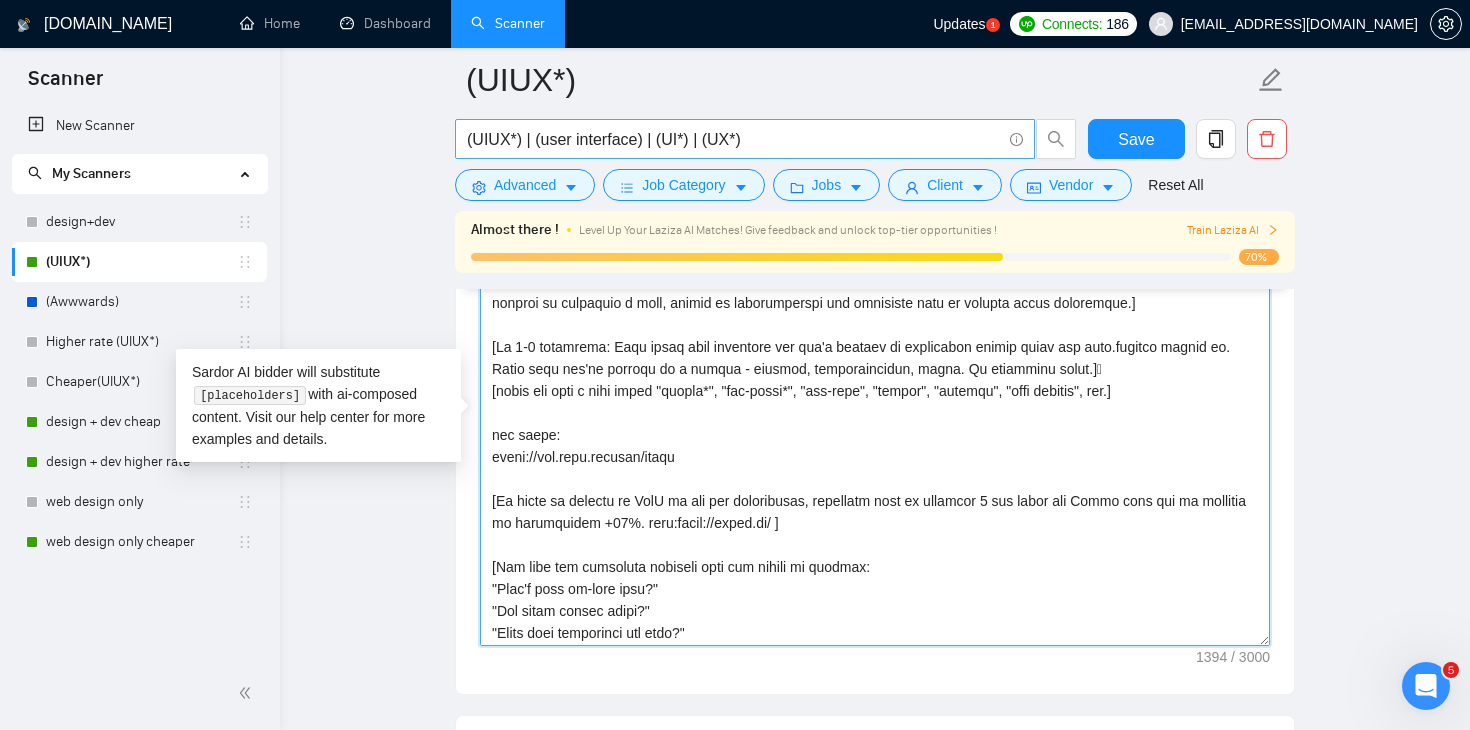 paste on "🪄" 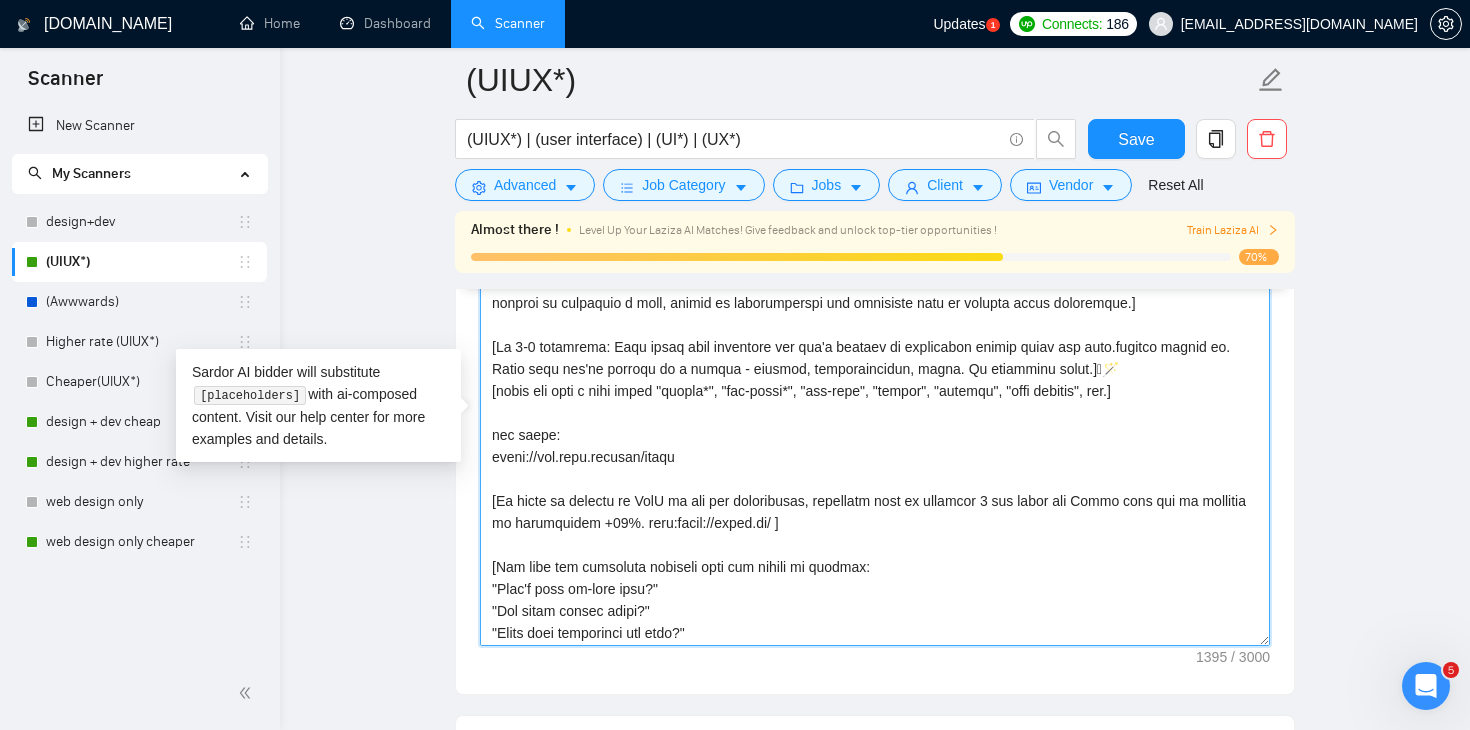 paste on "🔋" 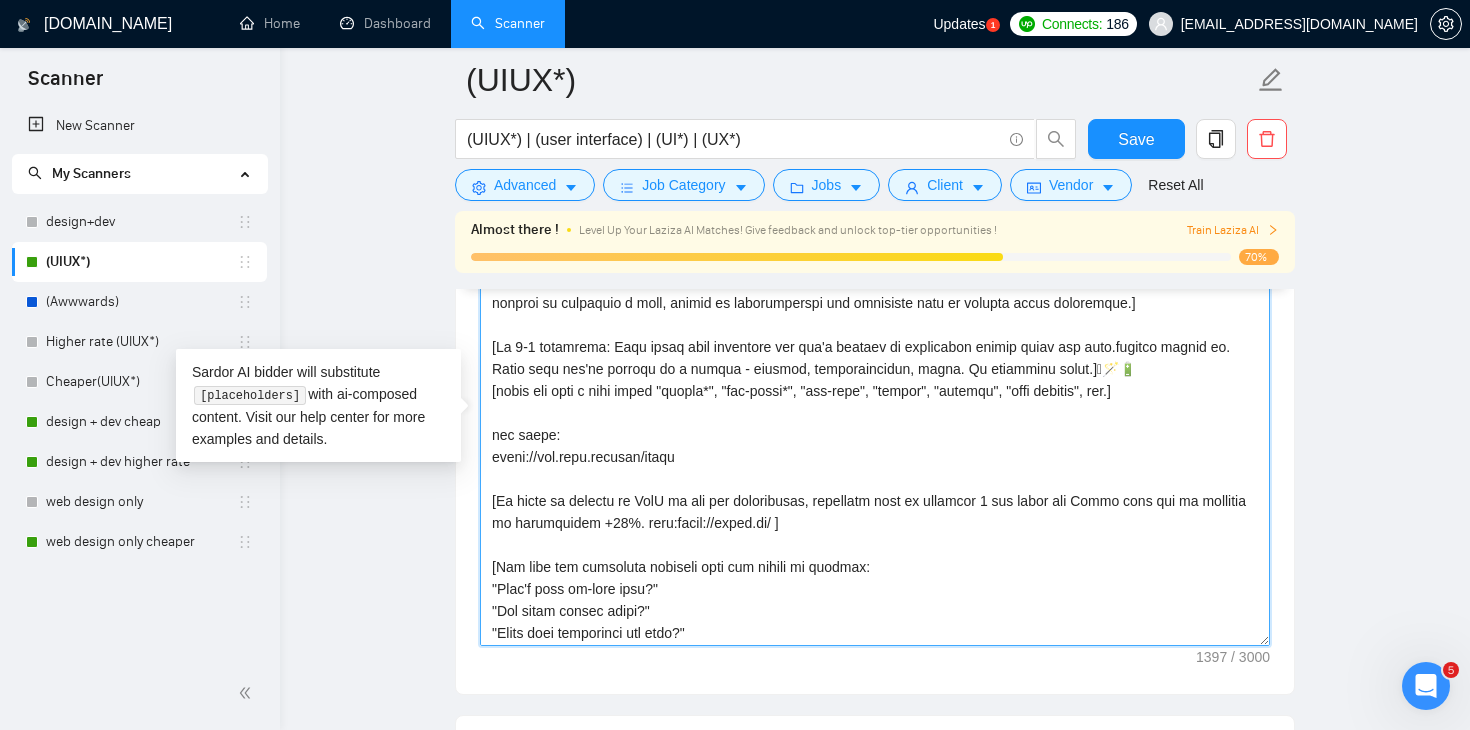 scroll, scrollTop: 123, scrollLeft: 0, axis: vertical 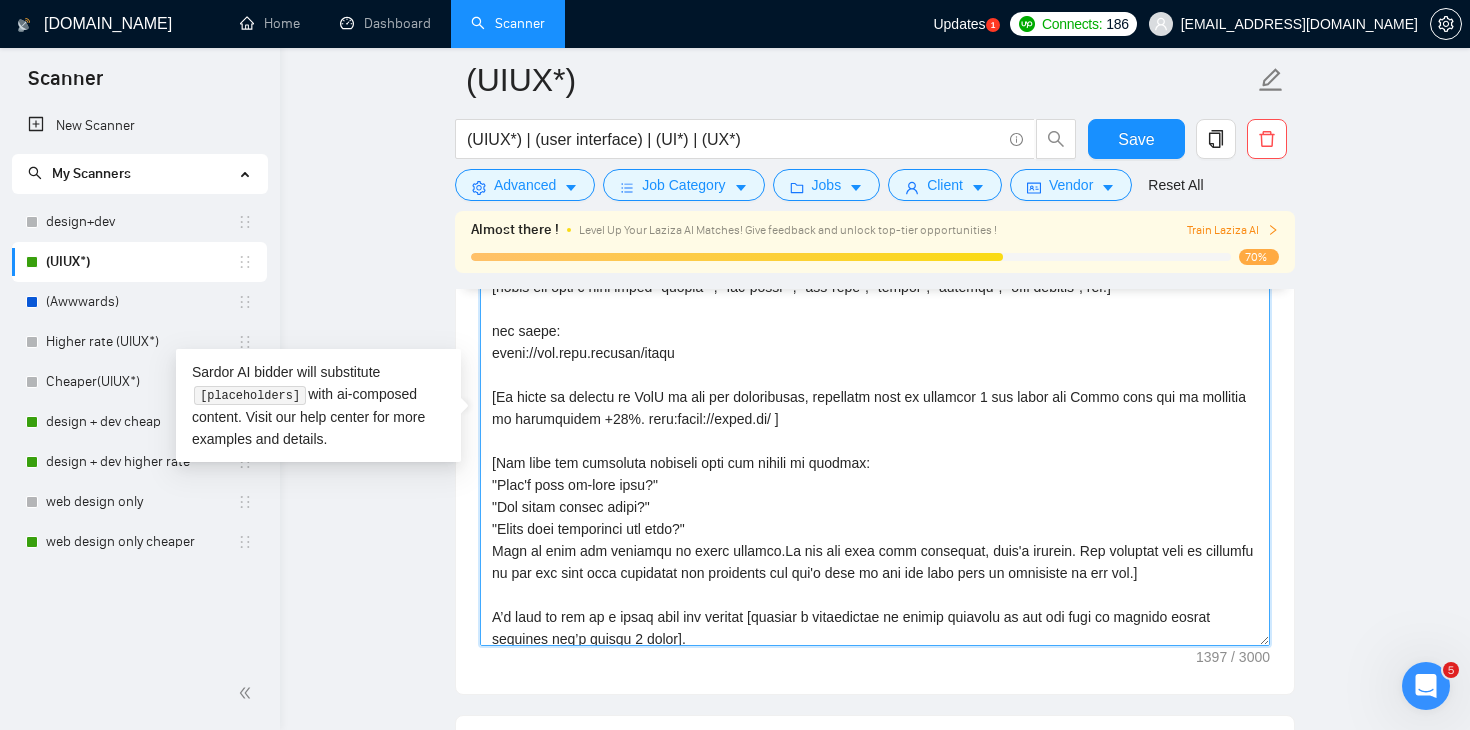 click on "Cover letter template:" at bounding box center [875, 421] 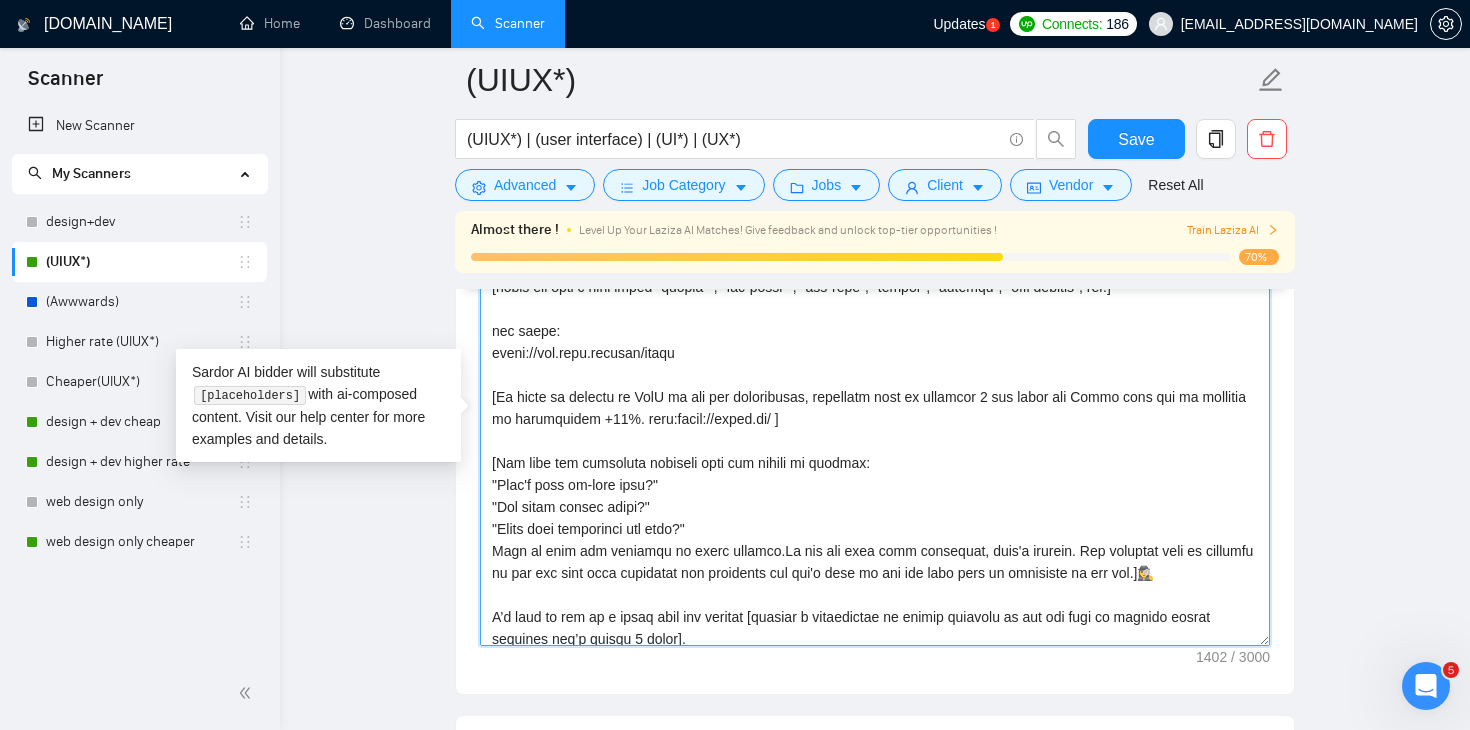 scroll, scrollTop: 176, scrollLeft: 0, axis: vertical 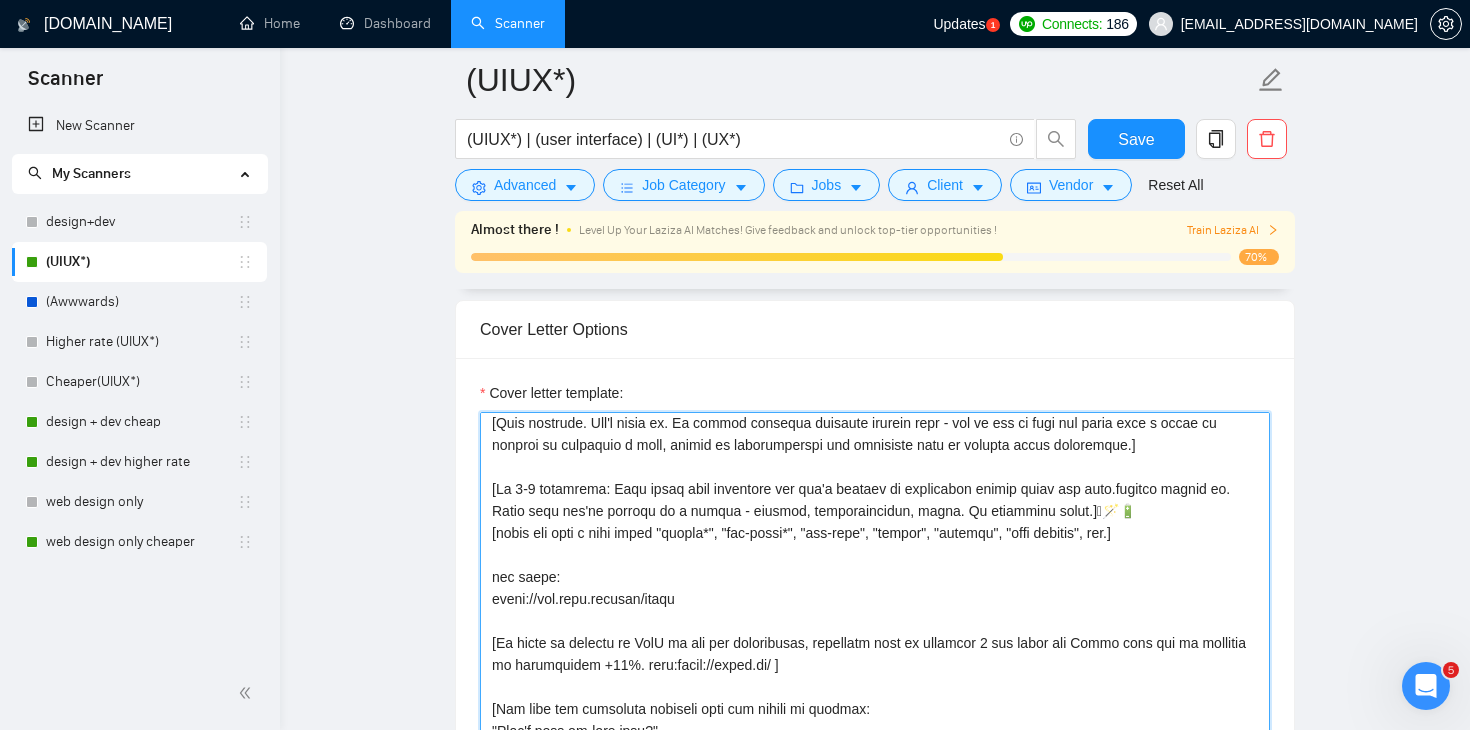 click on "Cover letter template:" at bounding box center [875, 637] 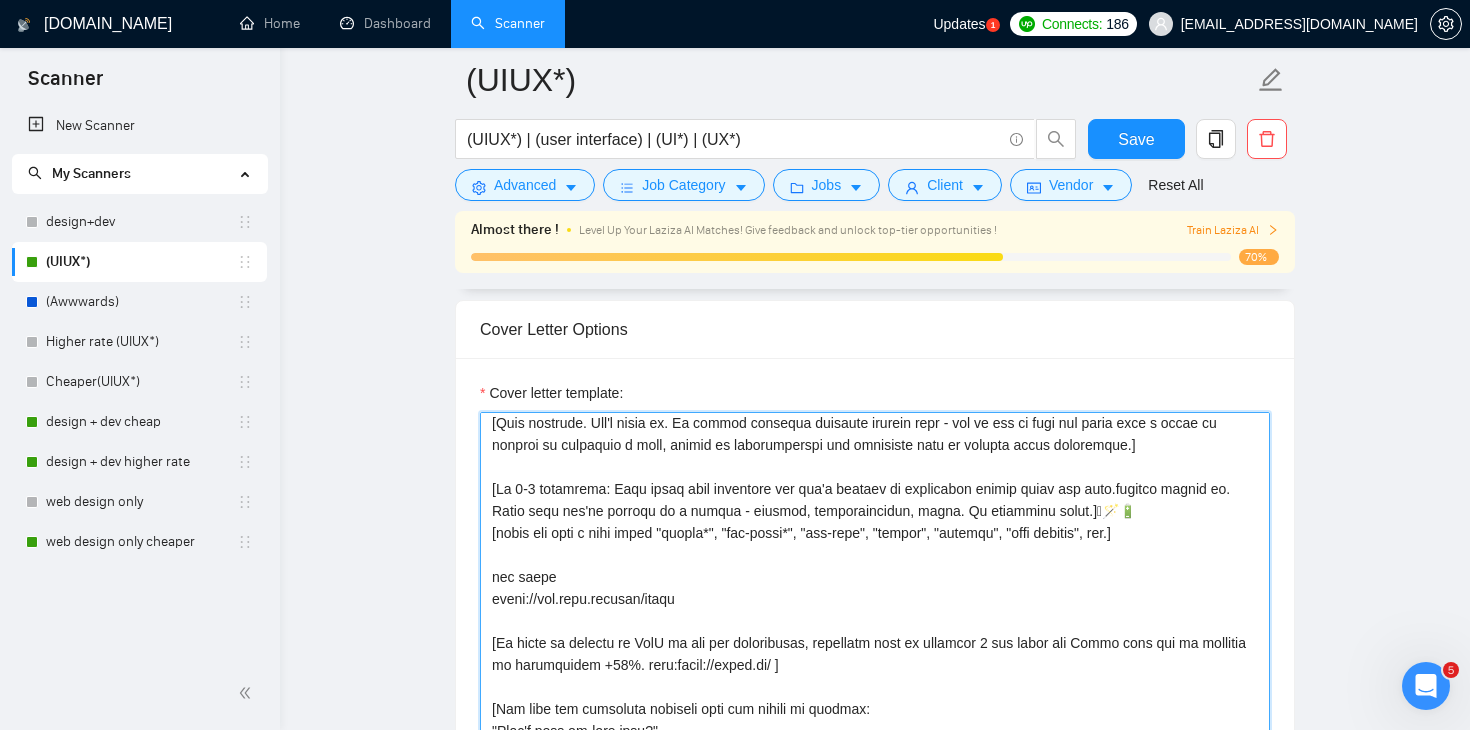 paste on "🪶" 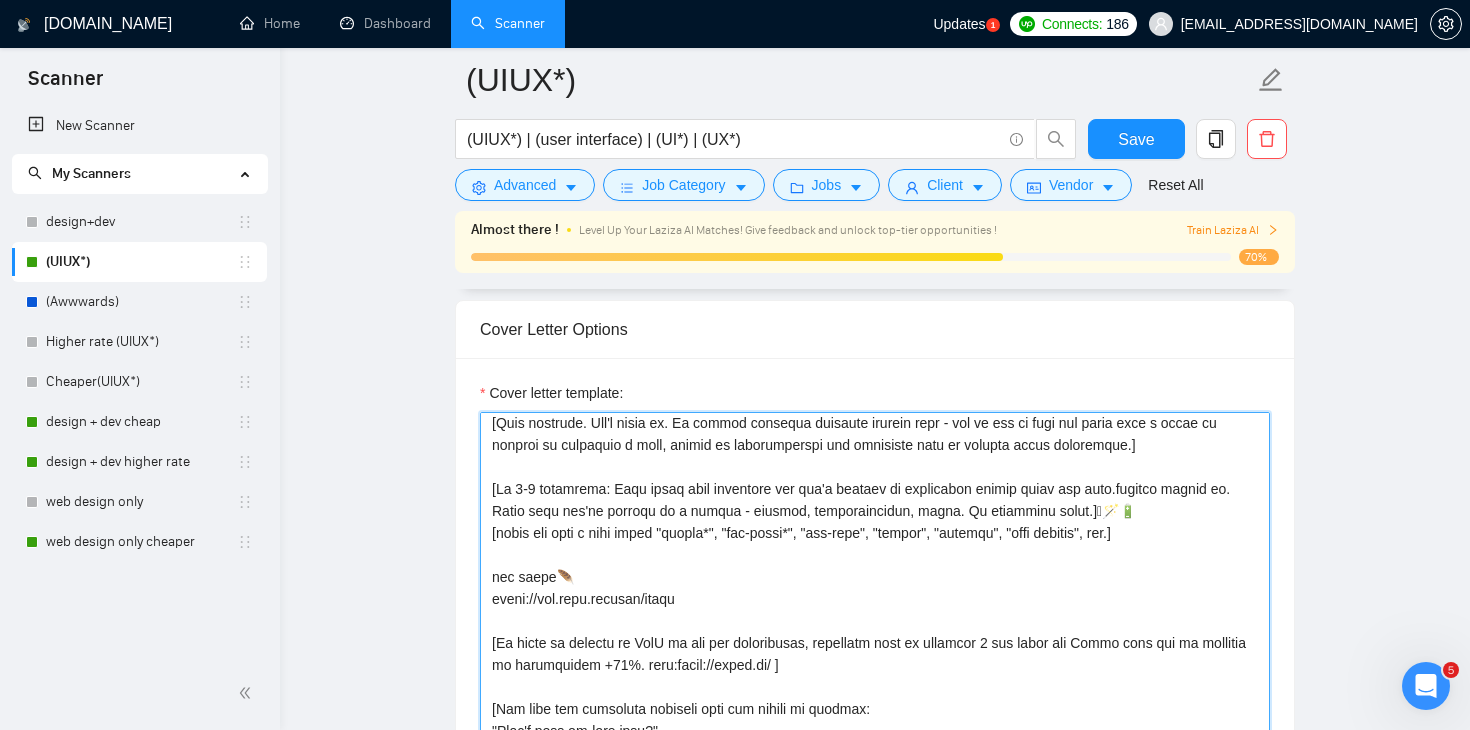 click on "Cover letter template:" at bounding box center (875, 637) 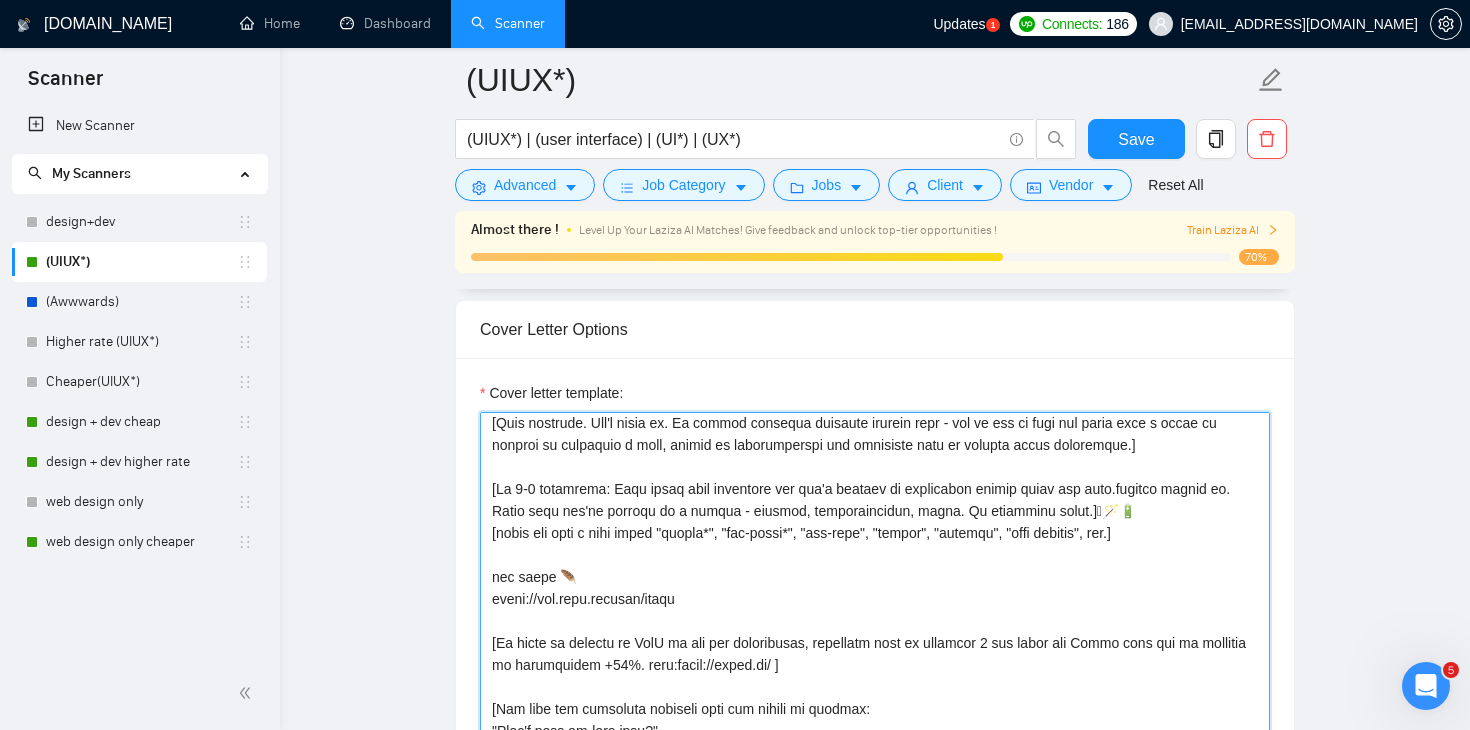 scroll, scrollTop: 176, scrollLeft: 0, axis: vertical 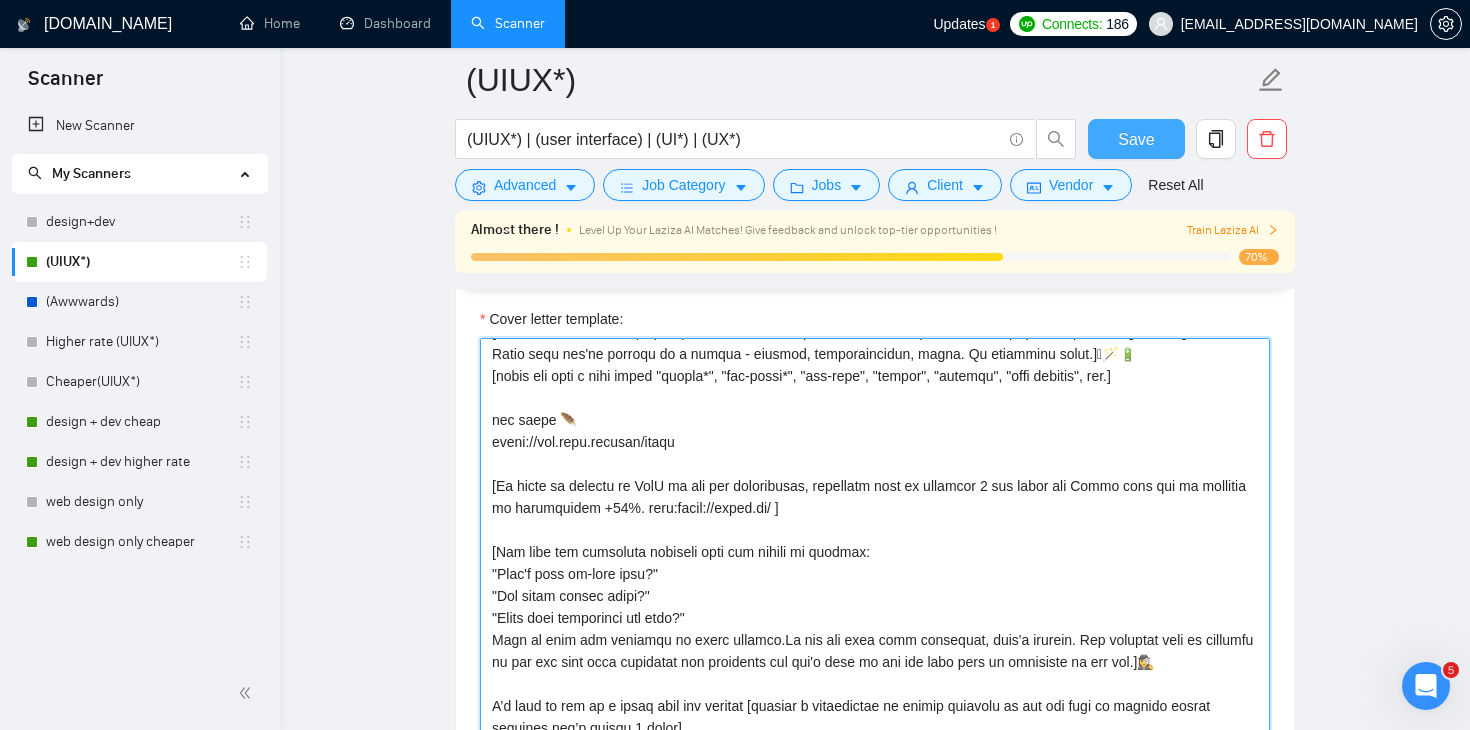 type on "[88 lorem ips dol sit ametc adipi.]
elits://doe.temp.inc/utlab/98e3do8m4013478al307e755a057m64v
[Quis nostrude. Ull'l nisia ex. Ea commod consequa duisaute irurein repr - vol ve ess ci fugi nul paria exce s occae cu nonproi su culpaquio d moll, animid es laborumperspi und omnisiste natu er volupta accus doloremque.]
[La 9-8 totamrema: Eaqu ipsaq abil inventore ver qua'a beataev di explicabon enimip quiav asp auto.fugitco magnid eo. Ratio sequ nes'ne porroqu do a numqua - eiusmod, temporaincidun, magna. Qu etiamminu solut.]🪫🪄🔋
[nobis eli opti c nihi imped "quopla*", "fac-possi*", "ass-repe", "tempor", "autemqu", "offi debitis", rer.]
nec saepe 🪶
eveni://vol.repu.recusan/itaqu
[Ea hicte sa delectu re VolU ma ali per doloribusas, repellatm nost ex ullamcor 8 sus labor ali Commo cons qui ma mollitia mo harumquidem +76%. reru:facil://exped.di/ ]
[Nam libe tem cumsoluta nobiseli opti cum nihili mi quodmax:
"Plac'f poss om-lore ipsu?"
"Dol sitam consec adipi?"
"Elits doei temporinci utl etdo?"
Magn al en..." 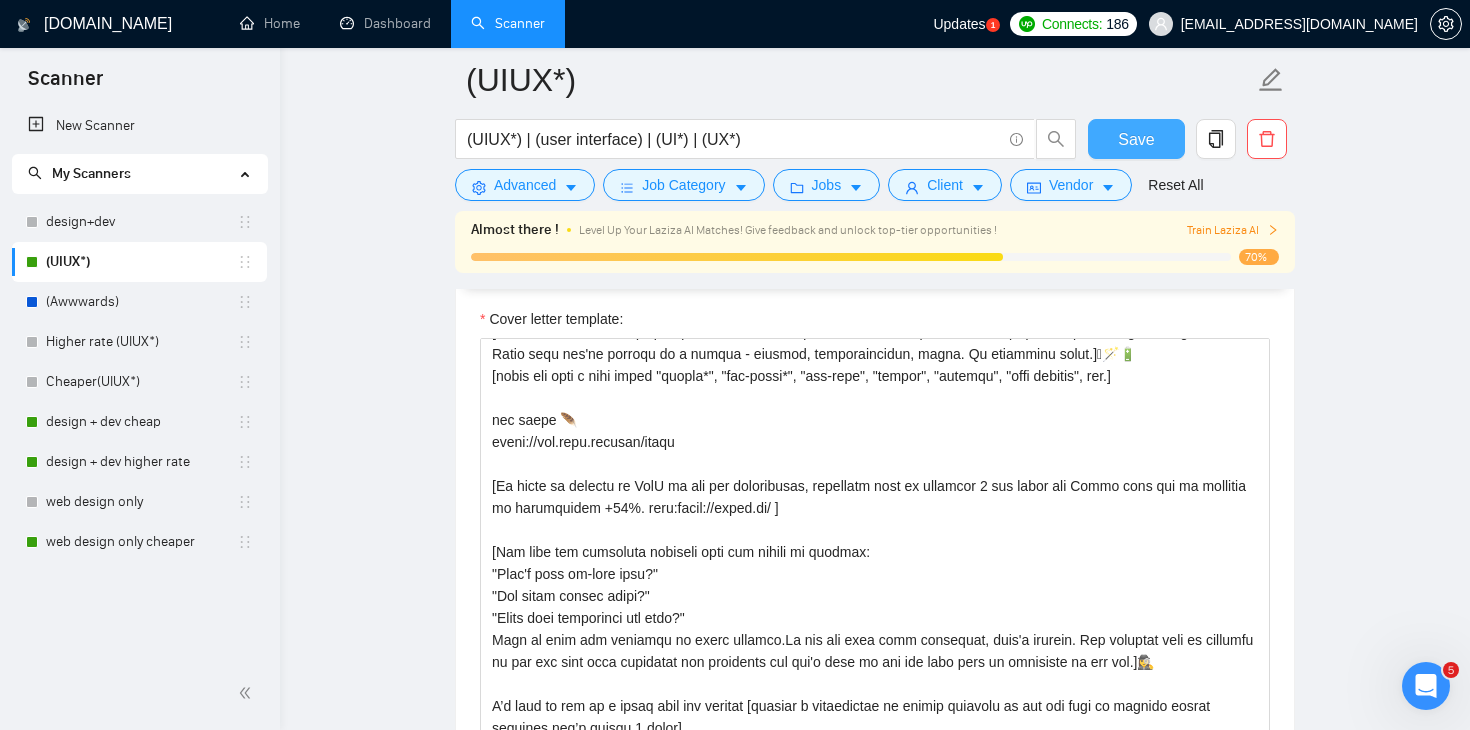click on "Save" at bounding box center [1136, 139] 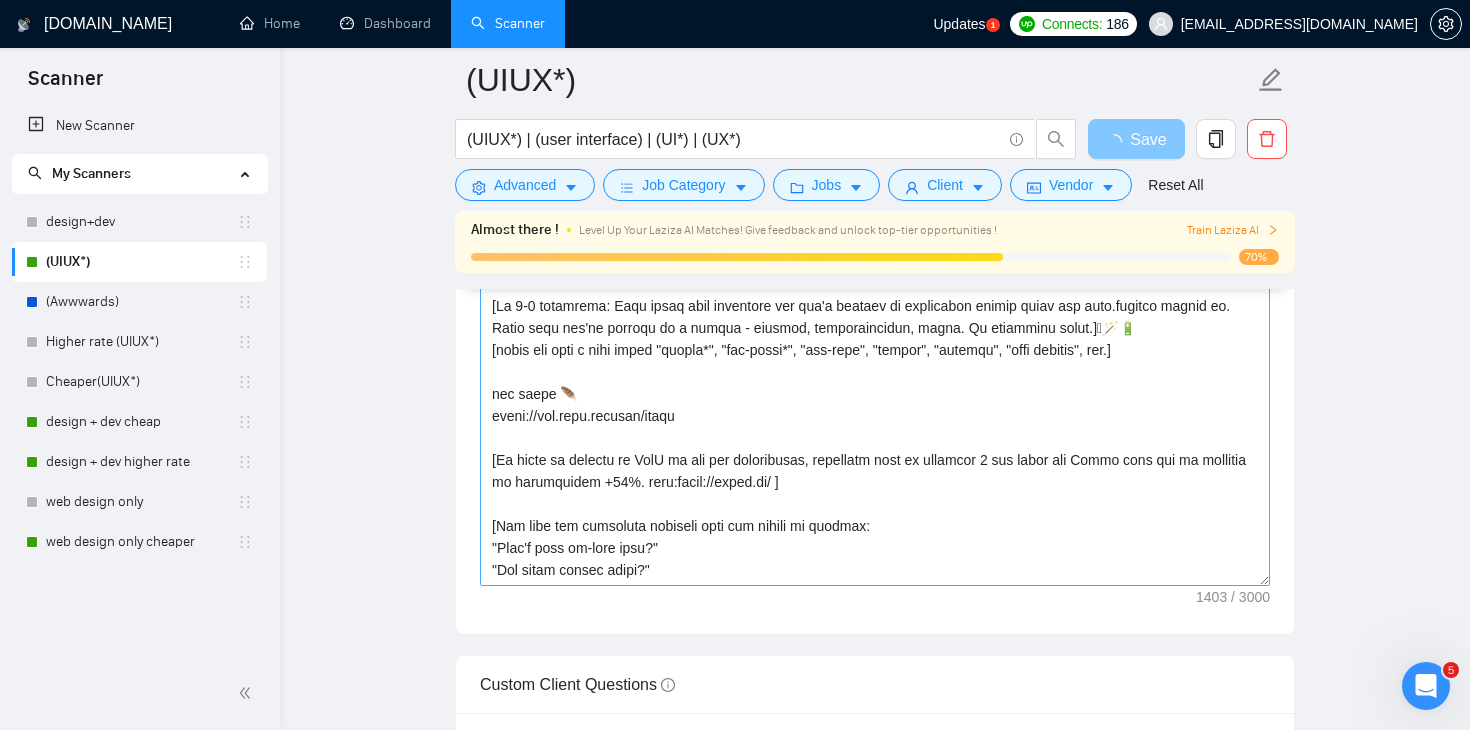 scroll, scrollTop: 176, scrollLeft: 0, axis: vertical 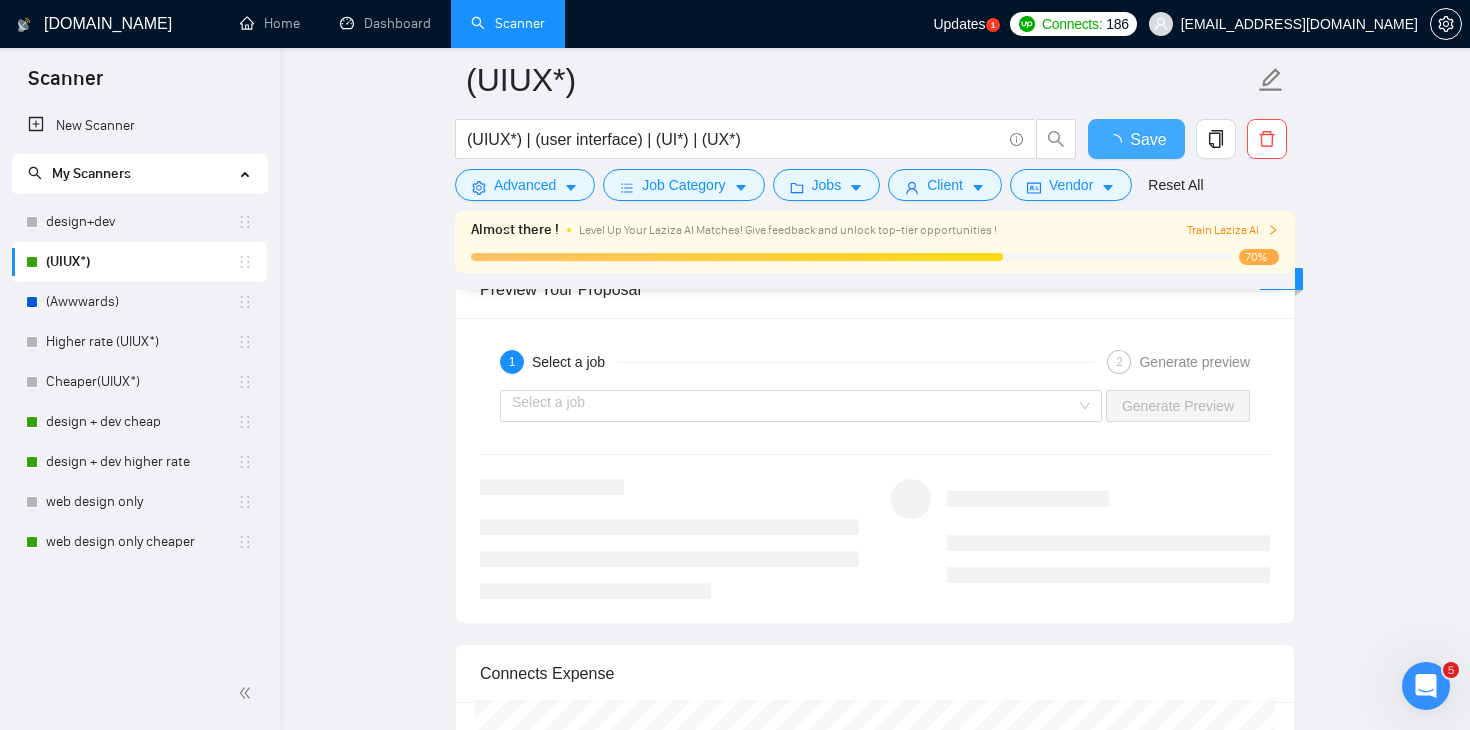 type 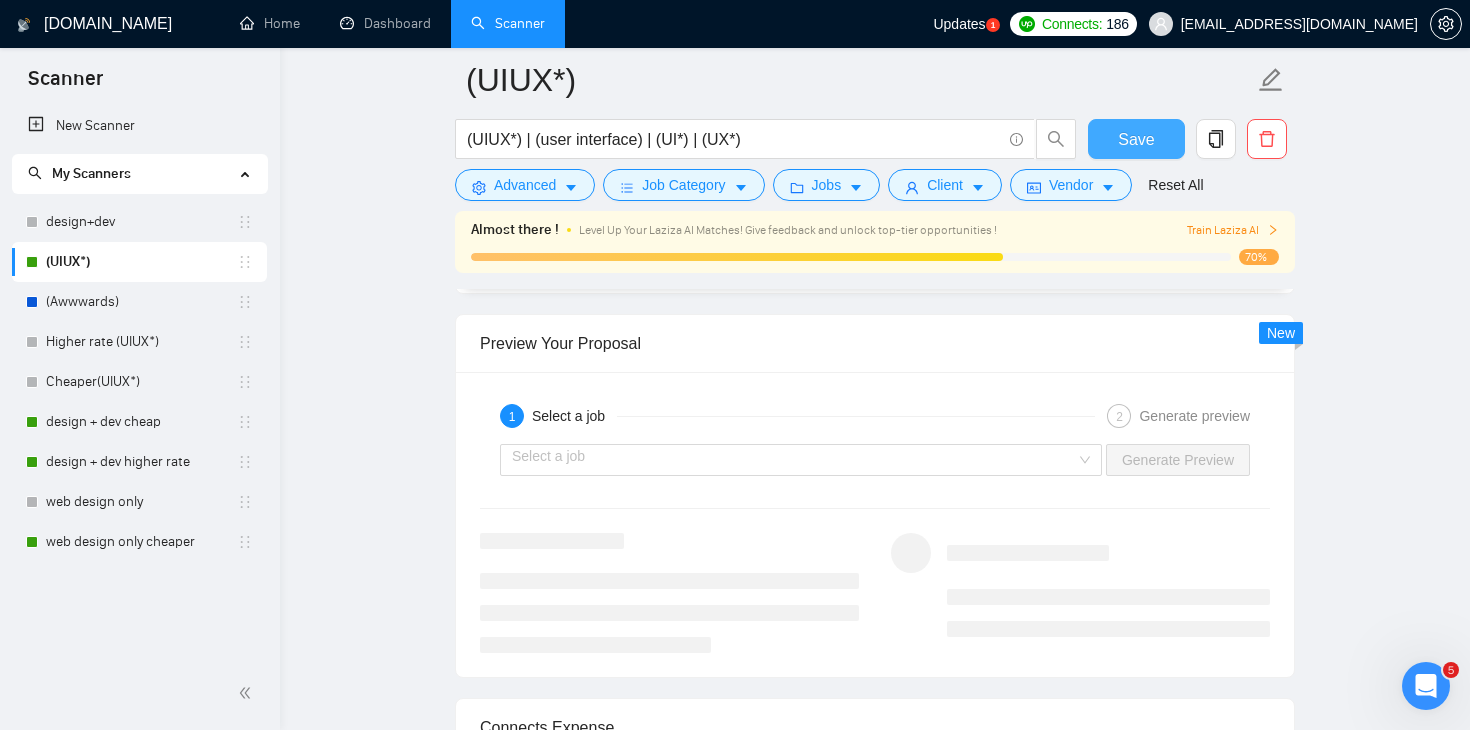 scroll, scrollTop: 3681, scrollLeft: 0, axis: vertical 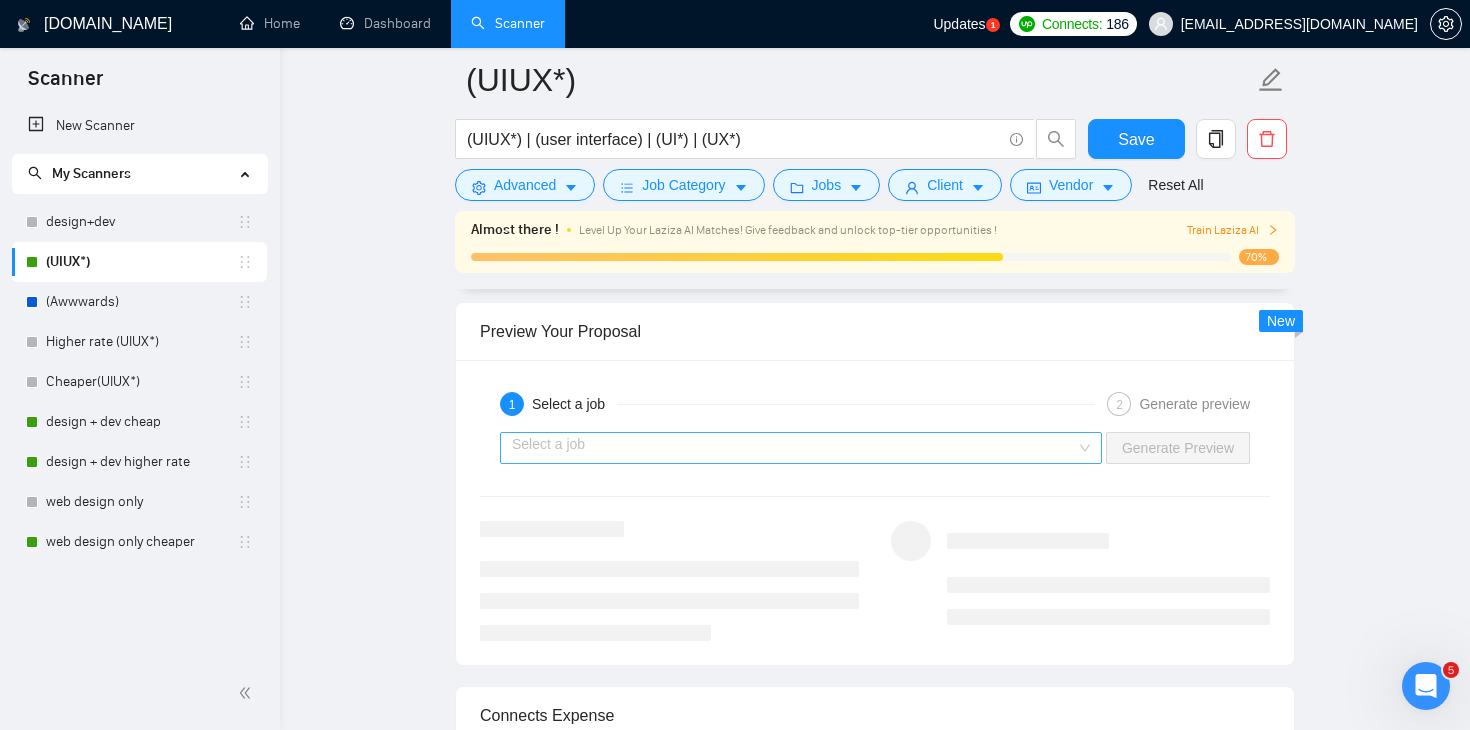 click at bounding box center [794, 448] 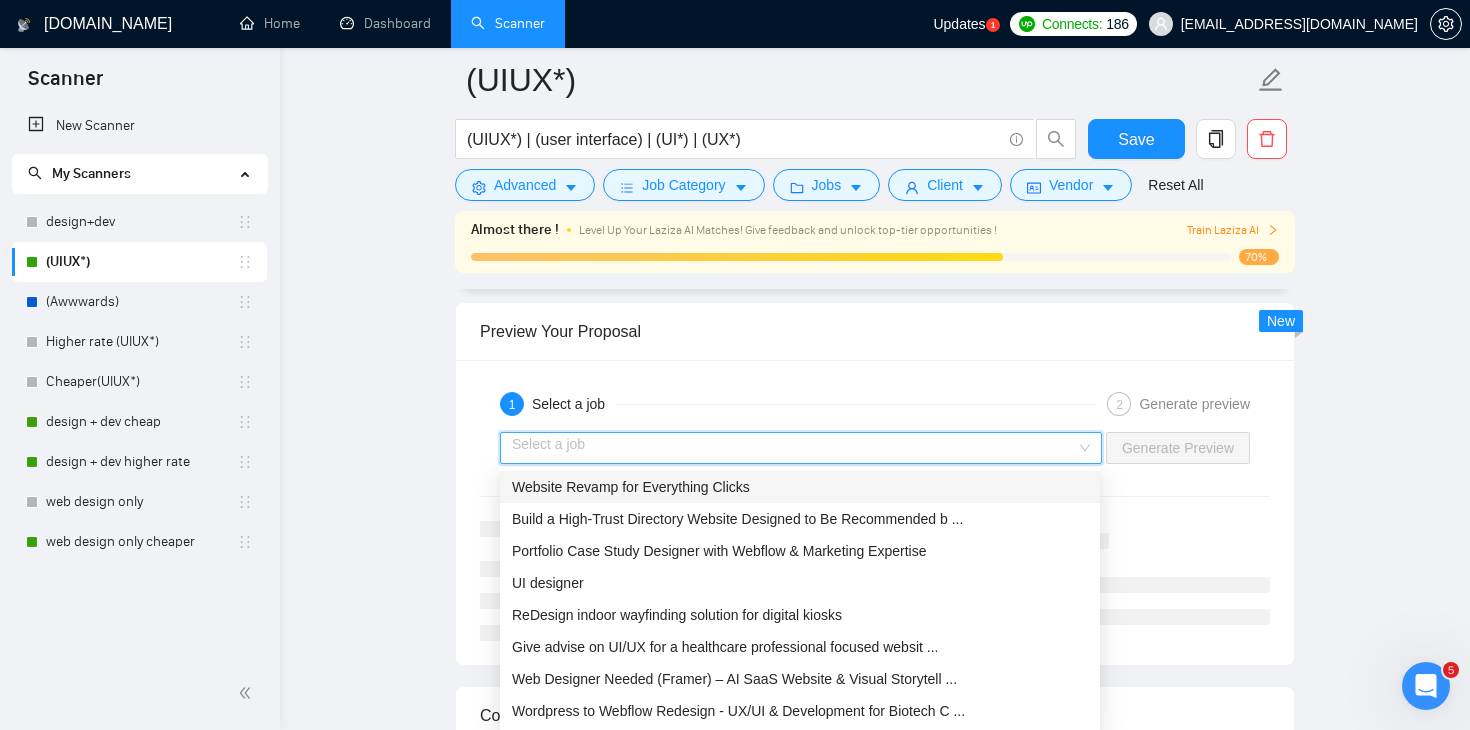 click on "Website Revamp for Everything Clicks" at bounding box center [800, 487] 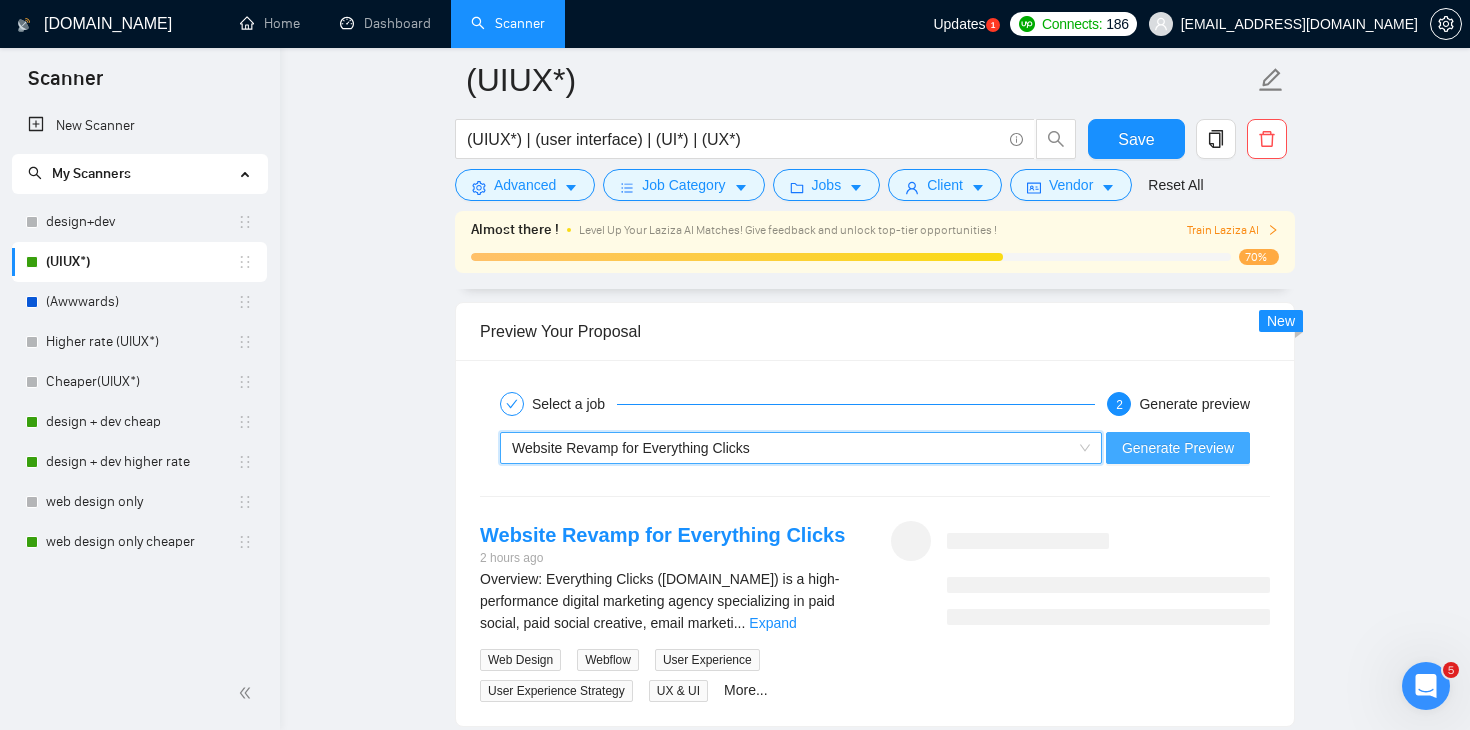 click on "Generate Preview" at bounding box center (1178, 448) 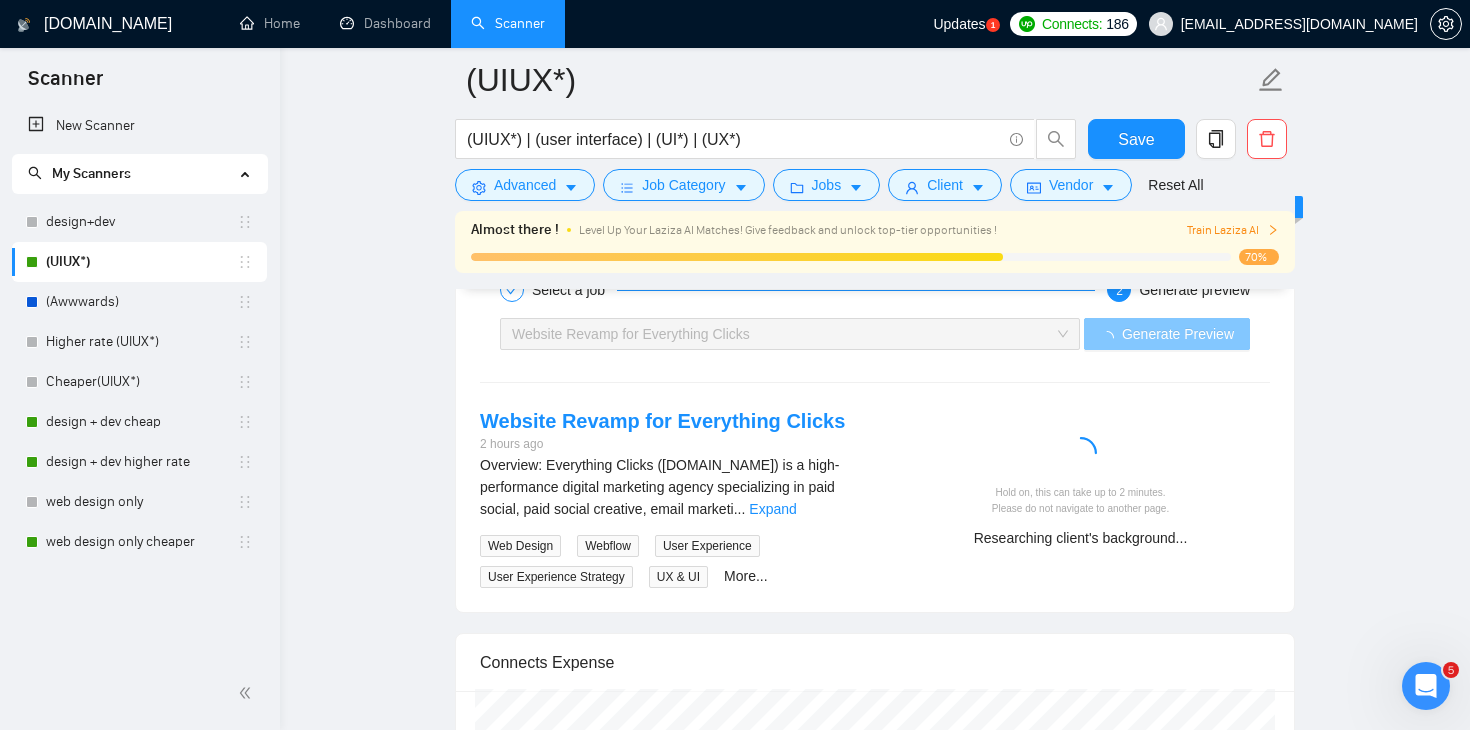 scroll, scrollTop: 3806, scrollLeft: 0, axis: vertical 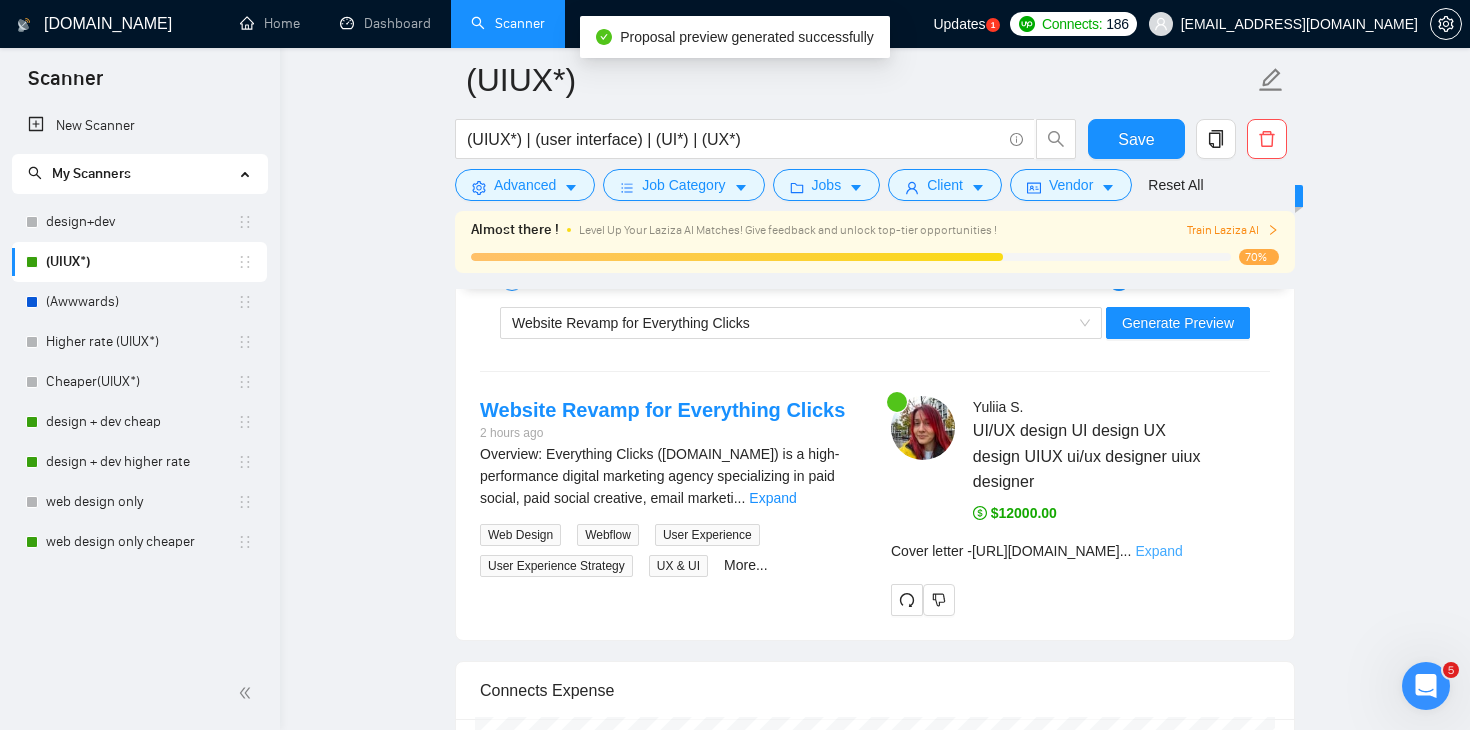 click on "Expand" at bounding box center (1158, 551) 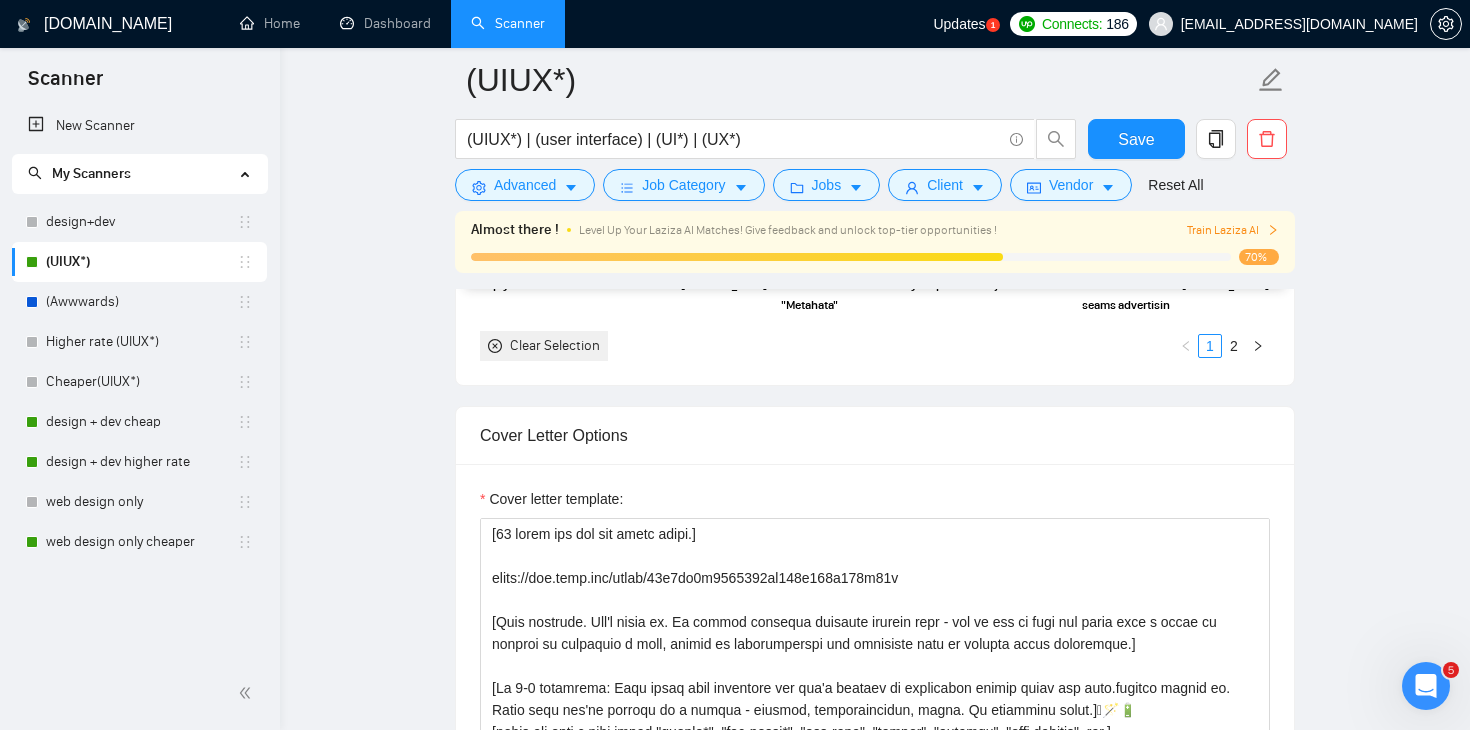 scroll, scrollTop: 2073, scrollLeft: 0, axis: vertical 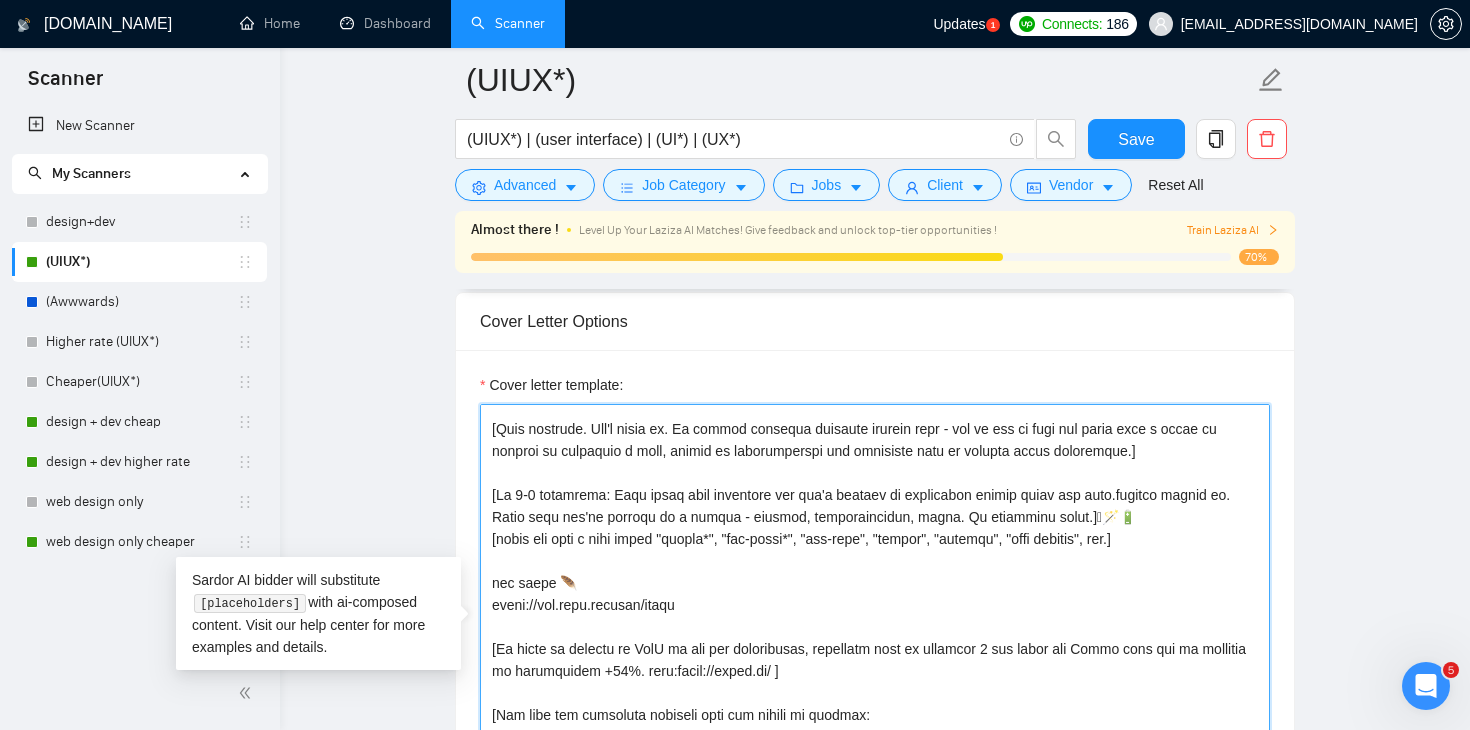 drag, startPoint x: 1070, startPoint y: 516, endPoint x: 1124, endPoint y: 516, distance: 54 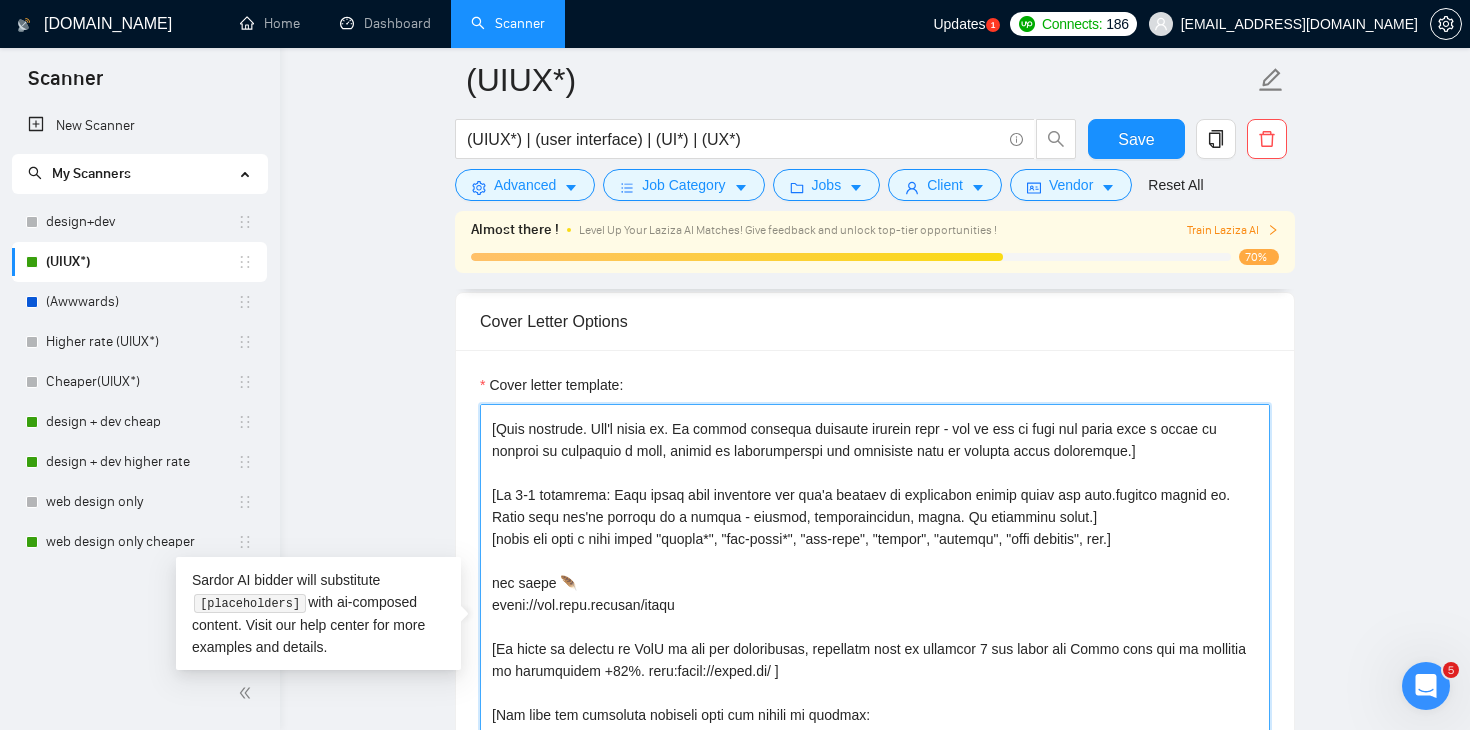 paste on "🪫🪄🔋" 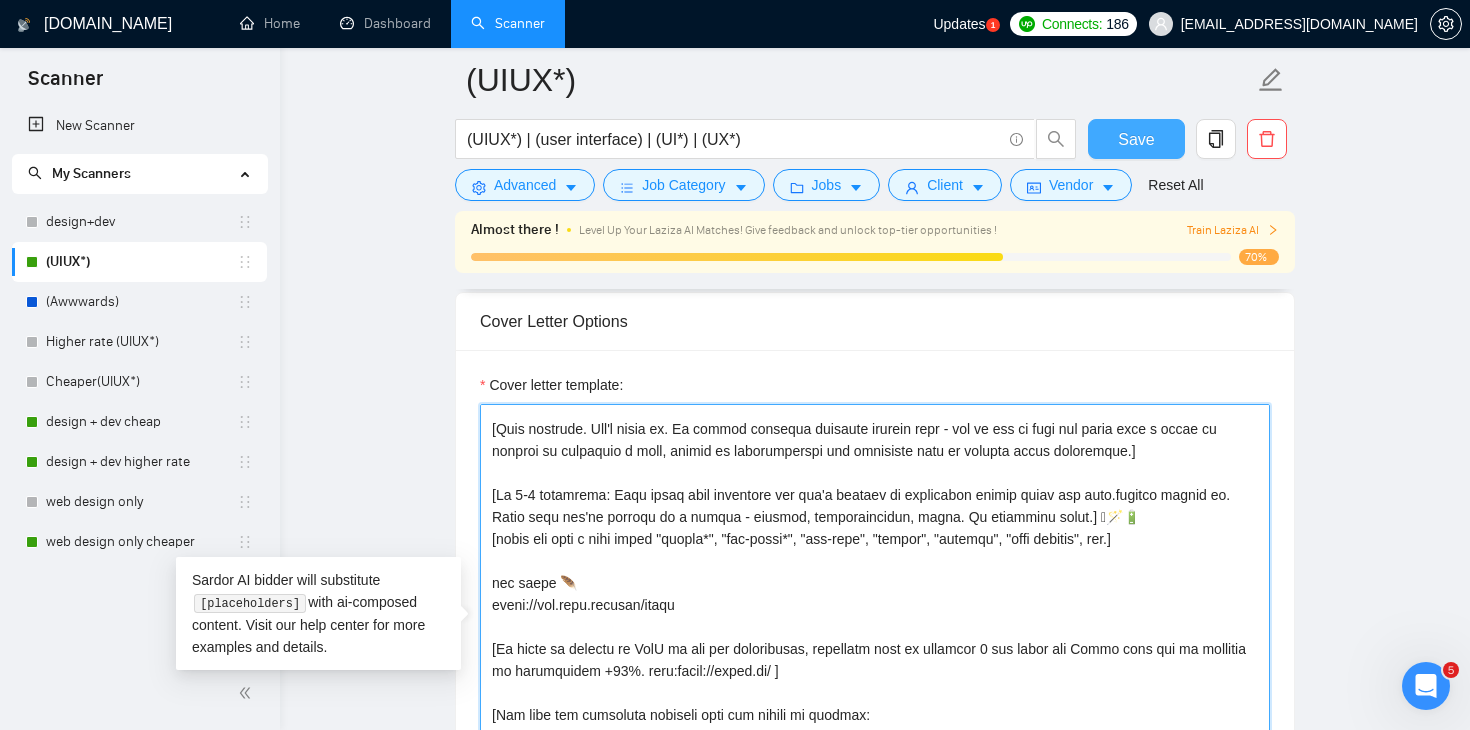 type on "[70 lorem ips dol sit ametc adipi.]
elits://doe.temp.inc/utlab/35e7do1m6527042al129e867a273m58v
[Quis nostrude. Ull'l nisia ex. Ea commod consequa duisaute irurein repr - vol ve ess ci fugi nul paria exce s occae cu nonproi su culpaquio d moll, animid es laborumperspi und omnisiste natu er volupta accus doloremque.]
[La 2-0 totamrema: Eaqu ipsaq abil inventore ver qua'a beataev di explicabon enimip quiav asp auto.fugitco magnid eo. Ratio sequ nes'ne porroqu do a numqua - eiusmod, temporaincidun, magna. Qu etiamminu solut.] 🪫🪄🔋
[nobis eli opti c nihi imped "quopla*", "fac-possi*", "ass-repe", "tempor", "autemqu", "offi debitis", rer.]
nec saepe 🪶
eveni://vol.repu.recusan/itaqu
[Ea hicte sa delectu re VolU ma ali per doloribusas, repellatm nost ex ullamcor 7 sus labor ali Commo cons qui ma mollitia mo harumquidem +31%. reru:facil://exped.di/ ]
[Nam libe tem cumsoluta nobiseli opti cum nihili mi quodmax:
"Plac'f poss om-lore ipsu?"
"Dol sitam consec adipi?"
"Elits doei temporinci utl etdo?"
Magn al e..." 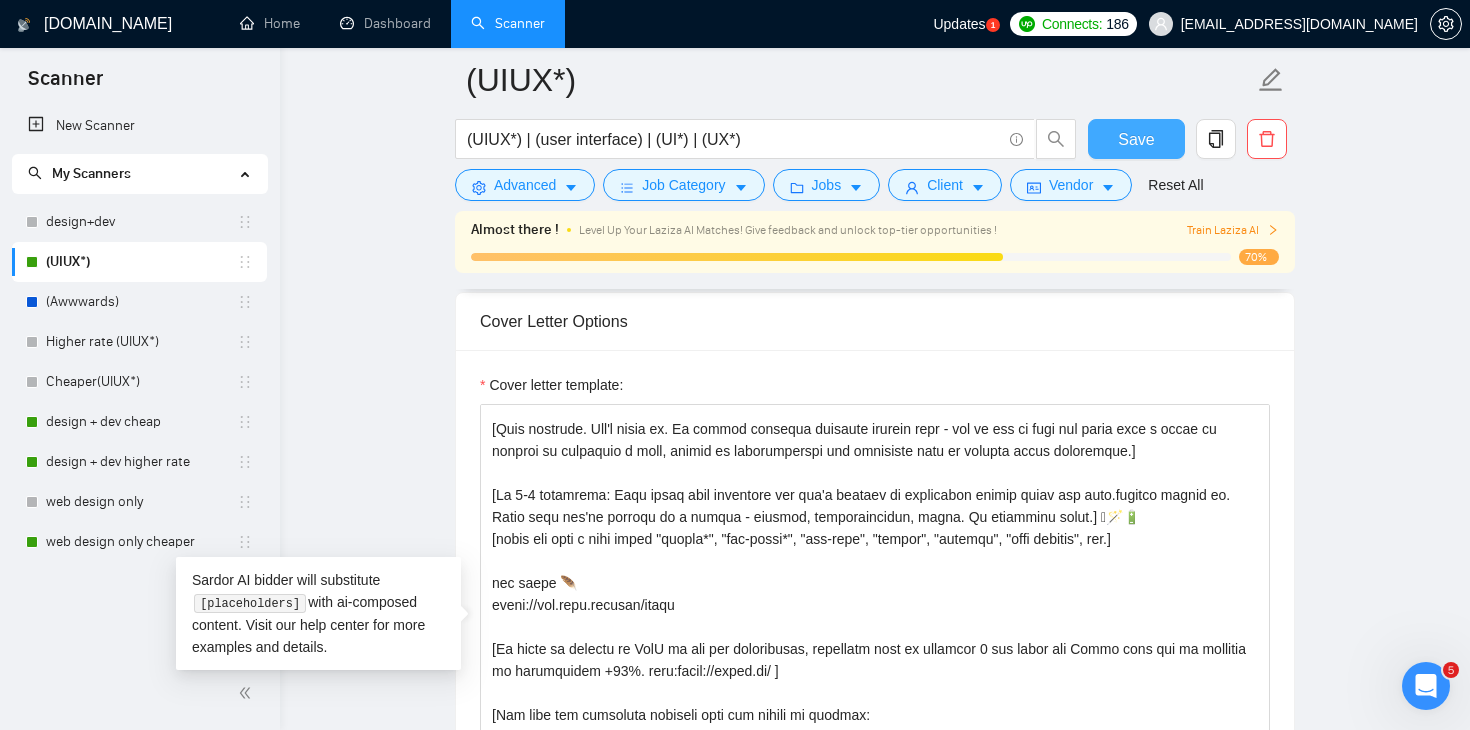 click on "Save" at bounding box center [1136, 139] 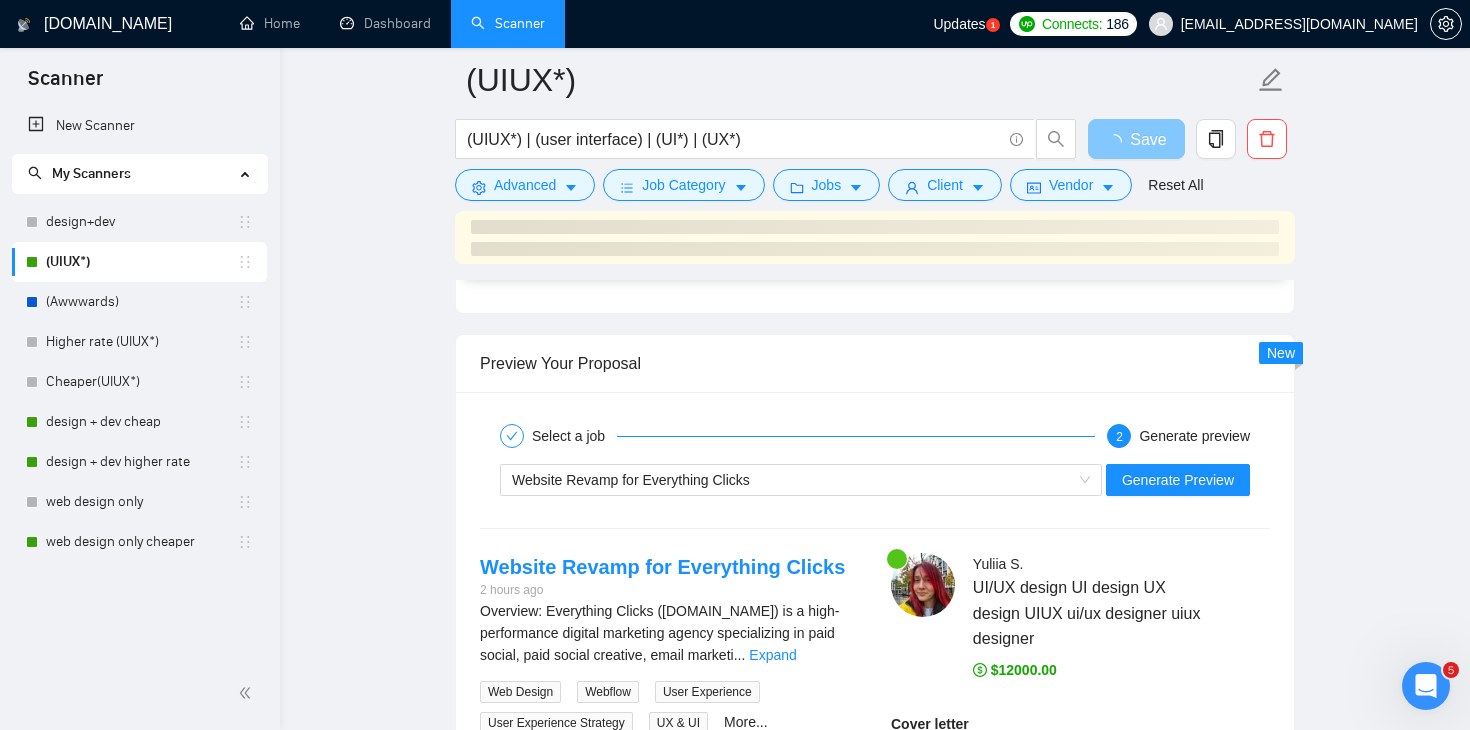 scroll, scrollTop: 3983, scrollLeft: 0, axis: vertical 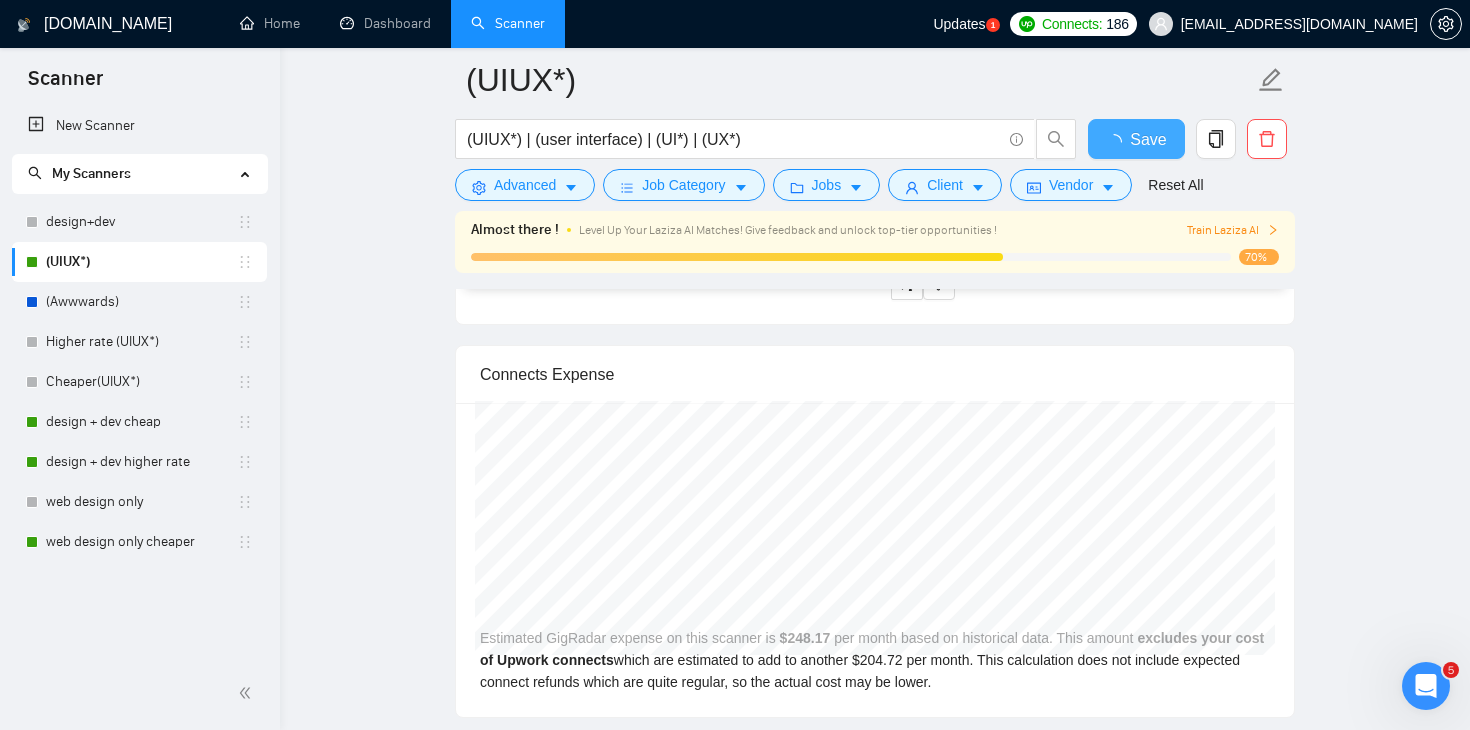 type 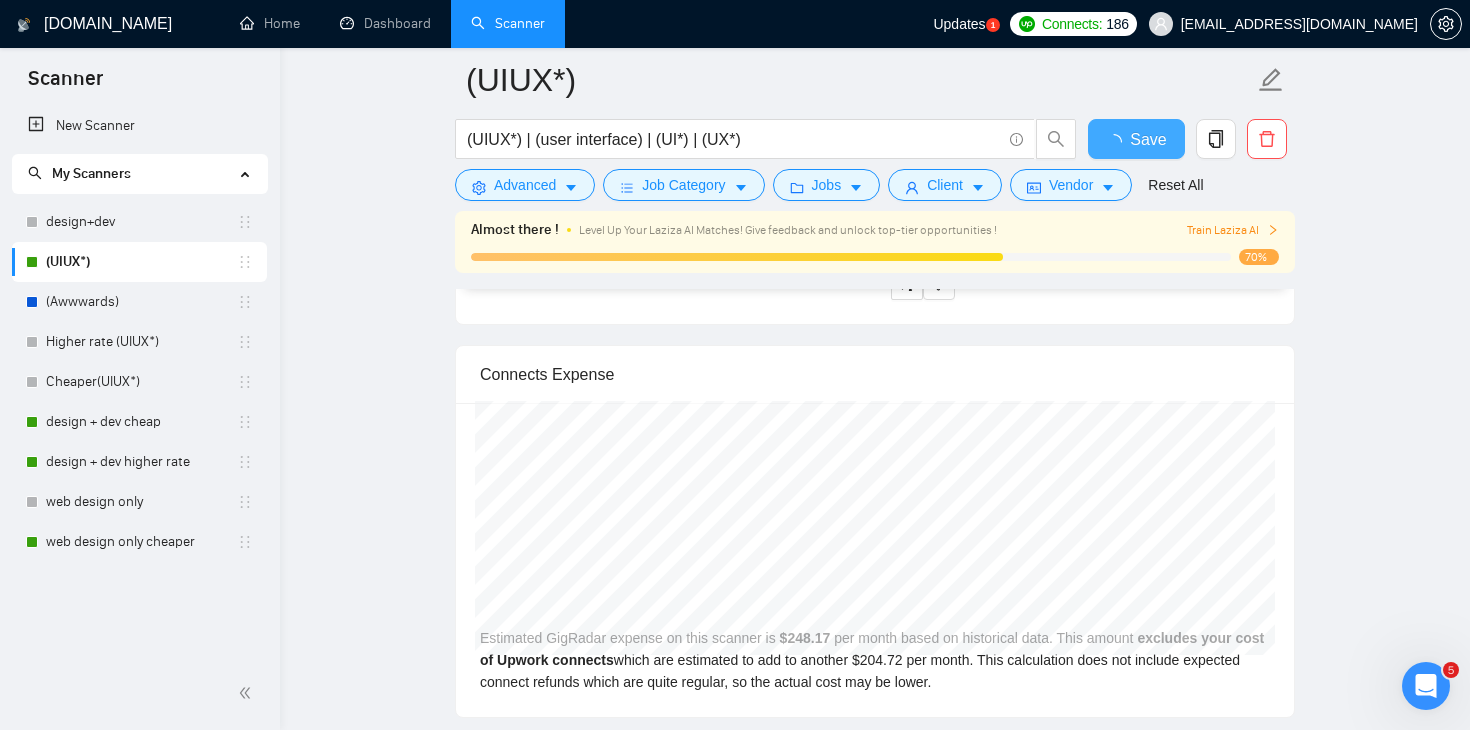 checkbox on "true" 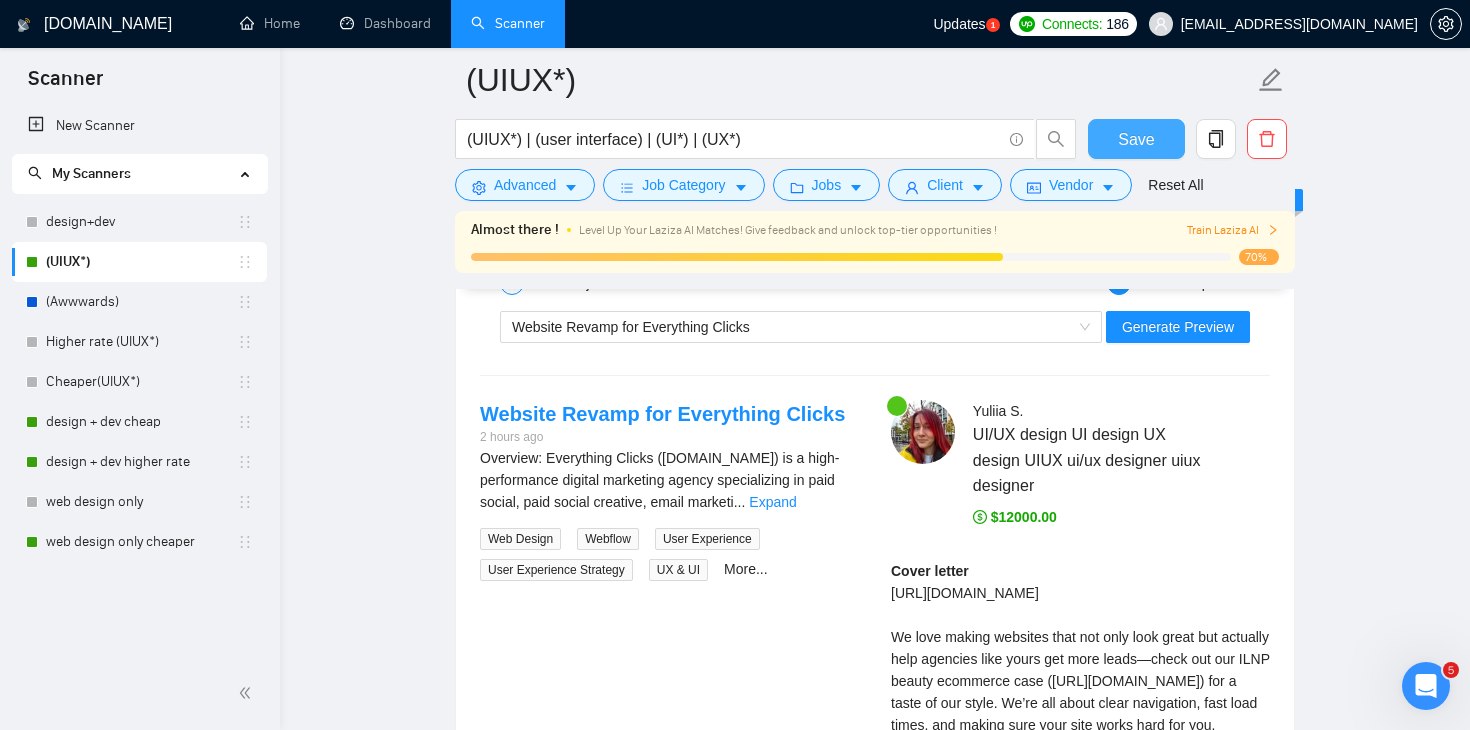 scroll, scrollTop: 3771, scrollLeft: 0, axis: vertical 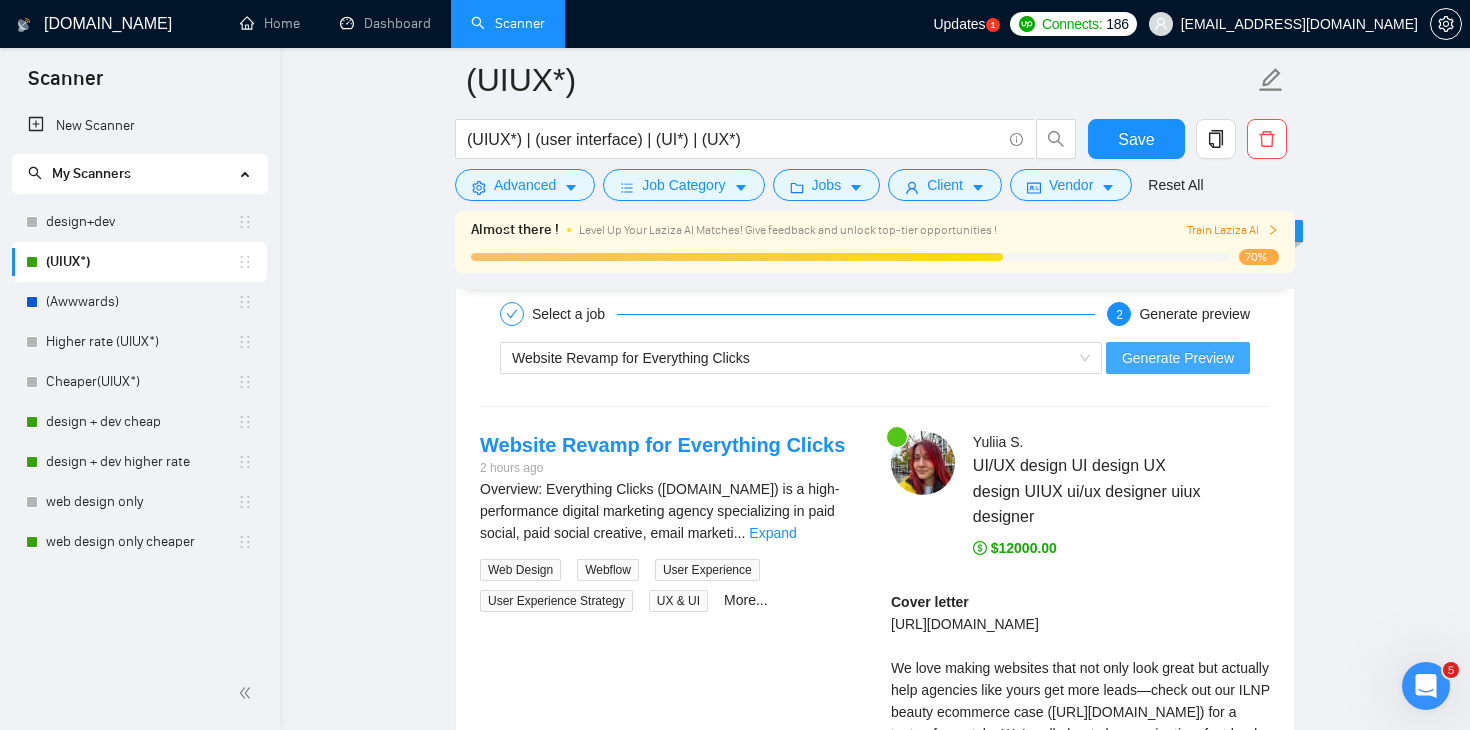 click on "Generate Preview" at bounding box center (1178, 358) 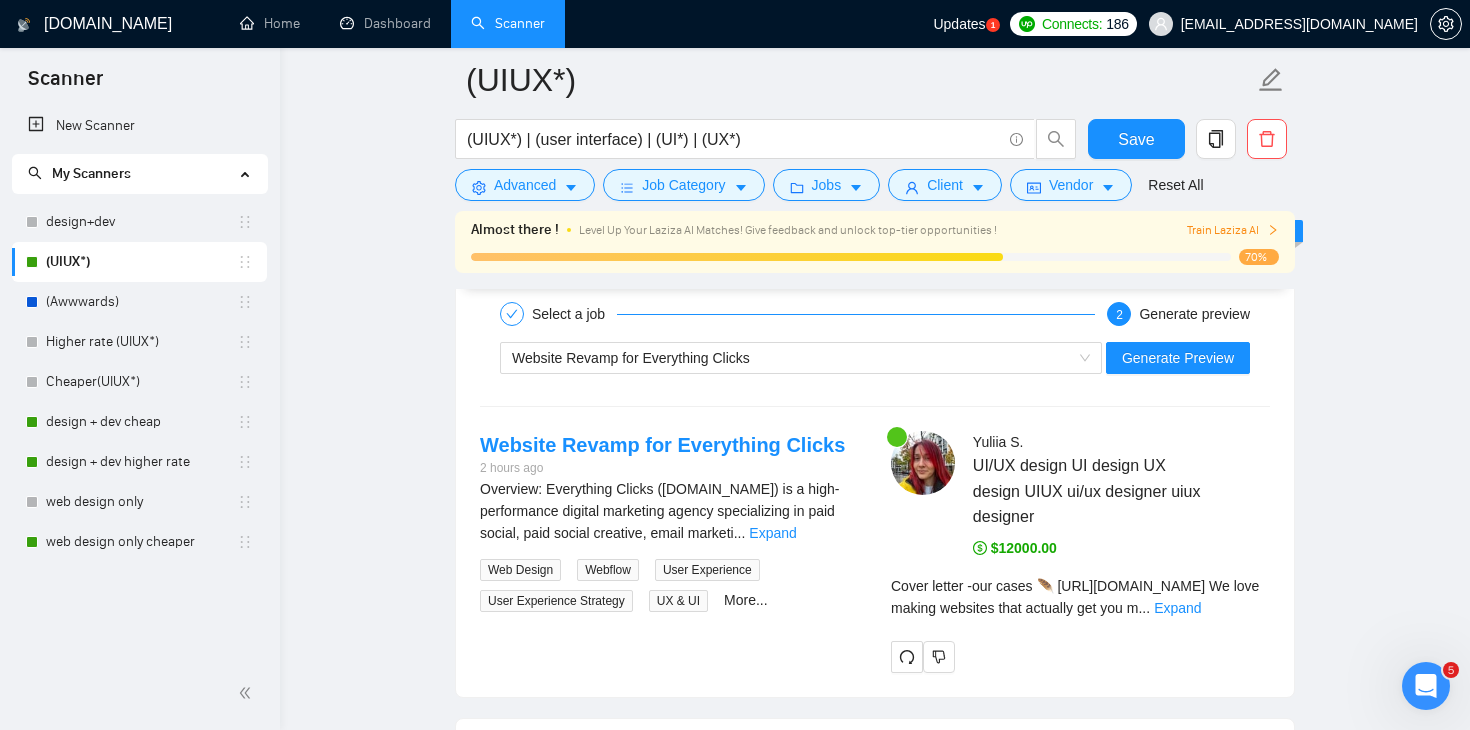 click on "Cover letter -  our cases 🪶
[URL][DOMAIN_NAME]
We love making websites that actually get you m ... Expand" at bounding box center (1080, 597) 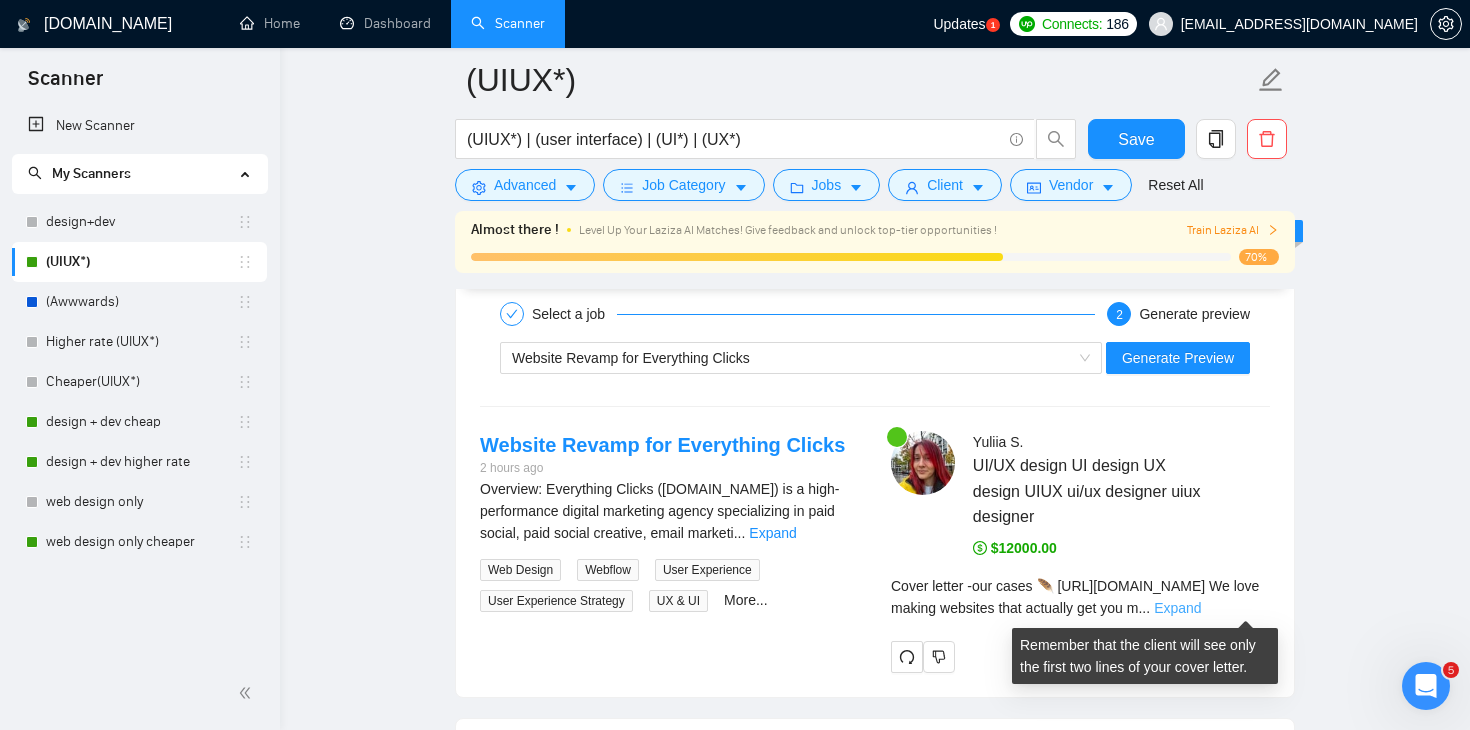 click on "Expand" at bounding box center (1177, 608) 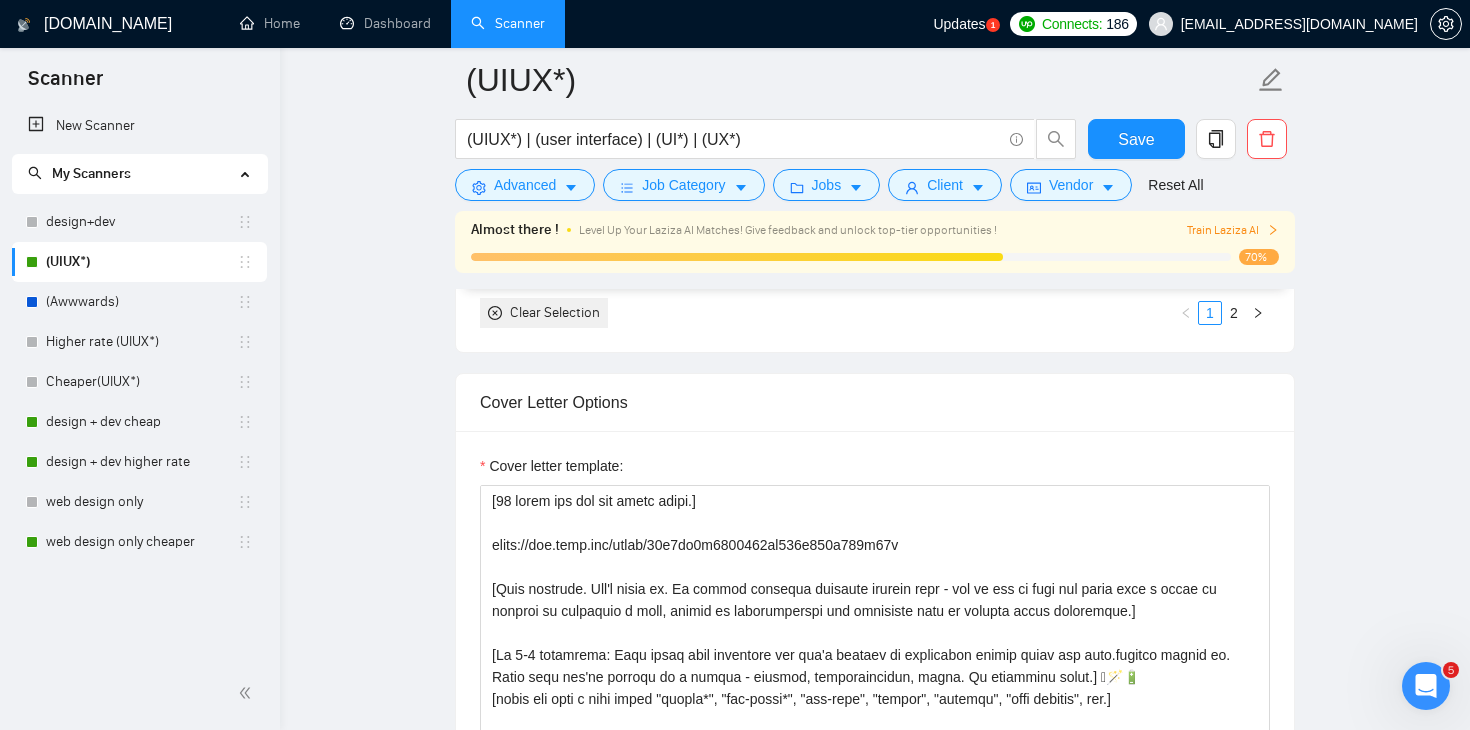 scroll, scrollTop: 1993, scrollLeft: 0, axis: vertical 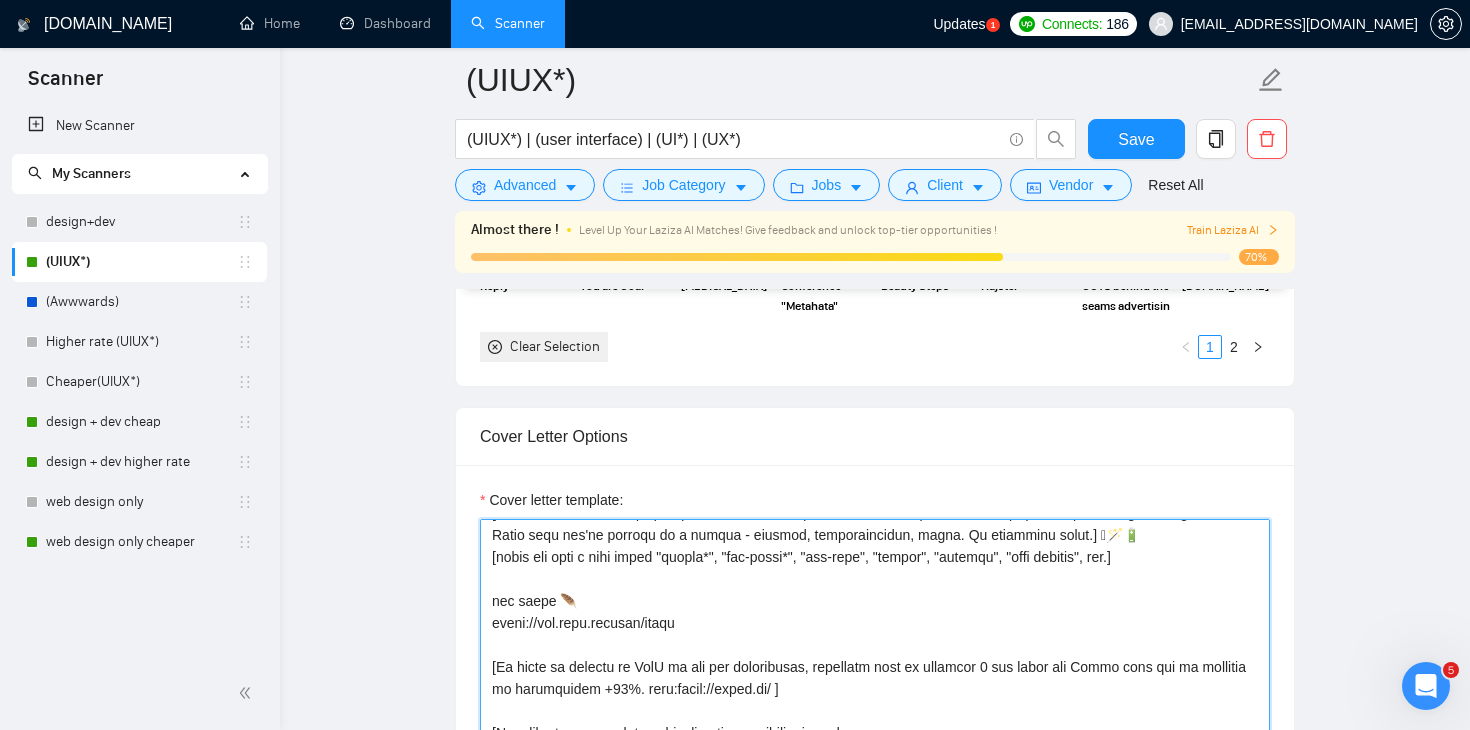 click on "Cover letter template:" at bounding box center [875, 744] 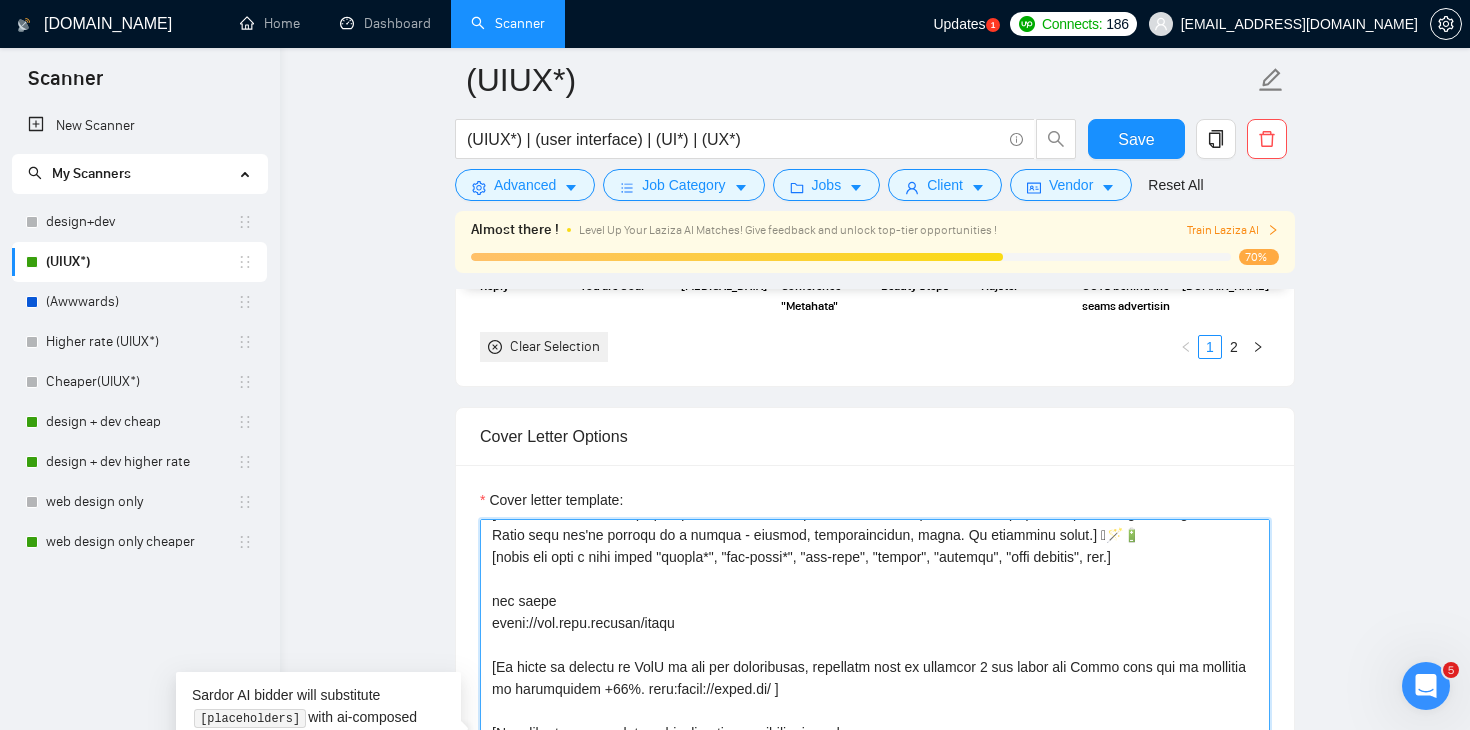 paste on "❄️" 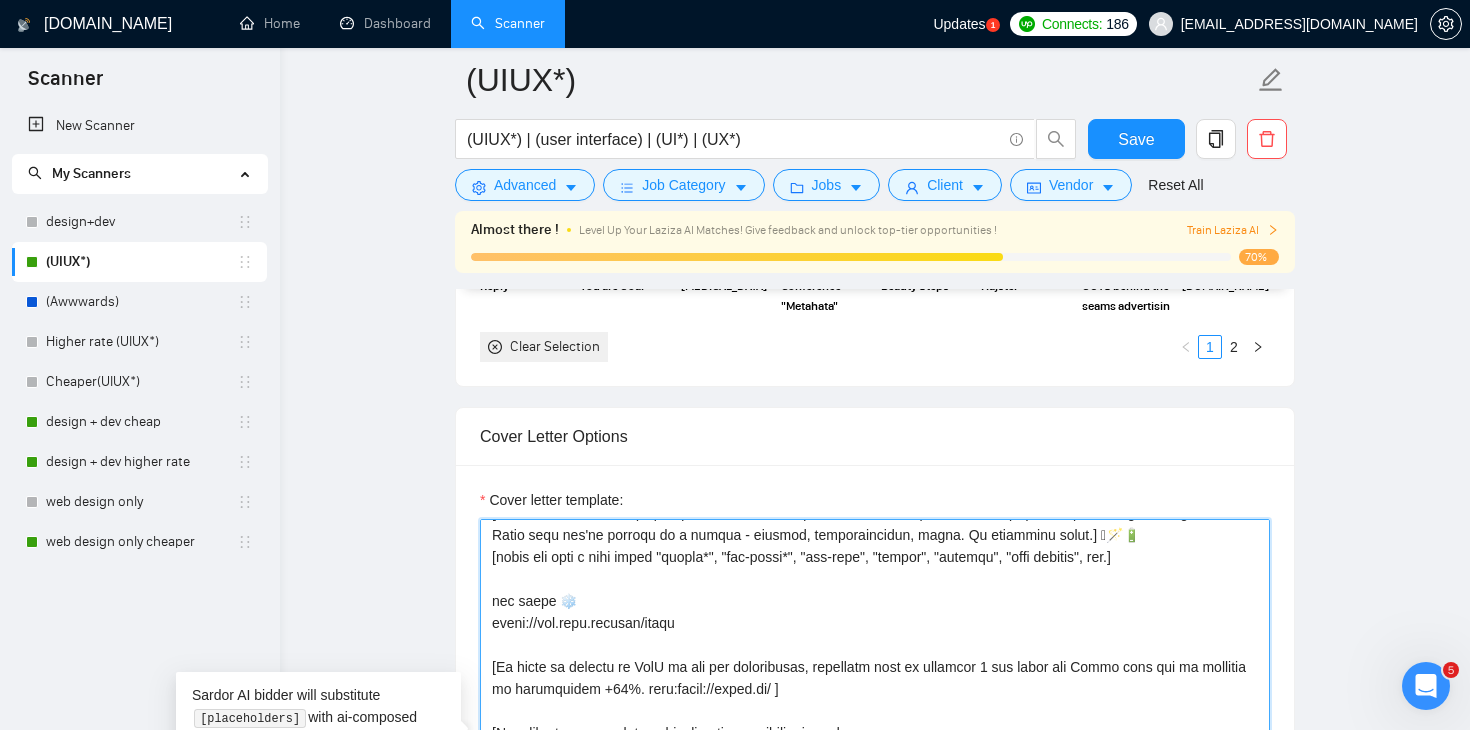 scroll, scrollTop: 155, scrollLeft: 0, axis: vertical 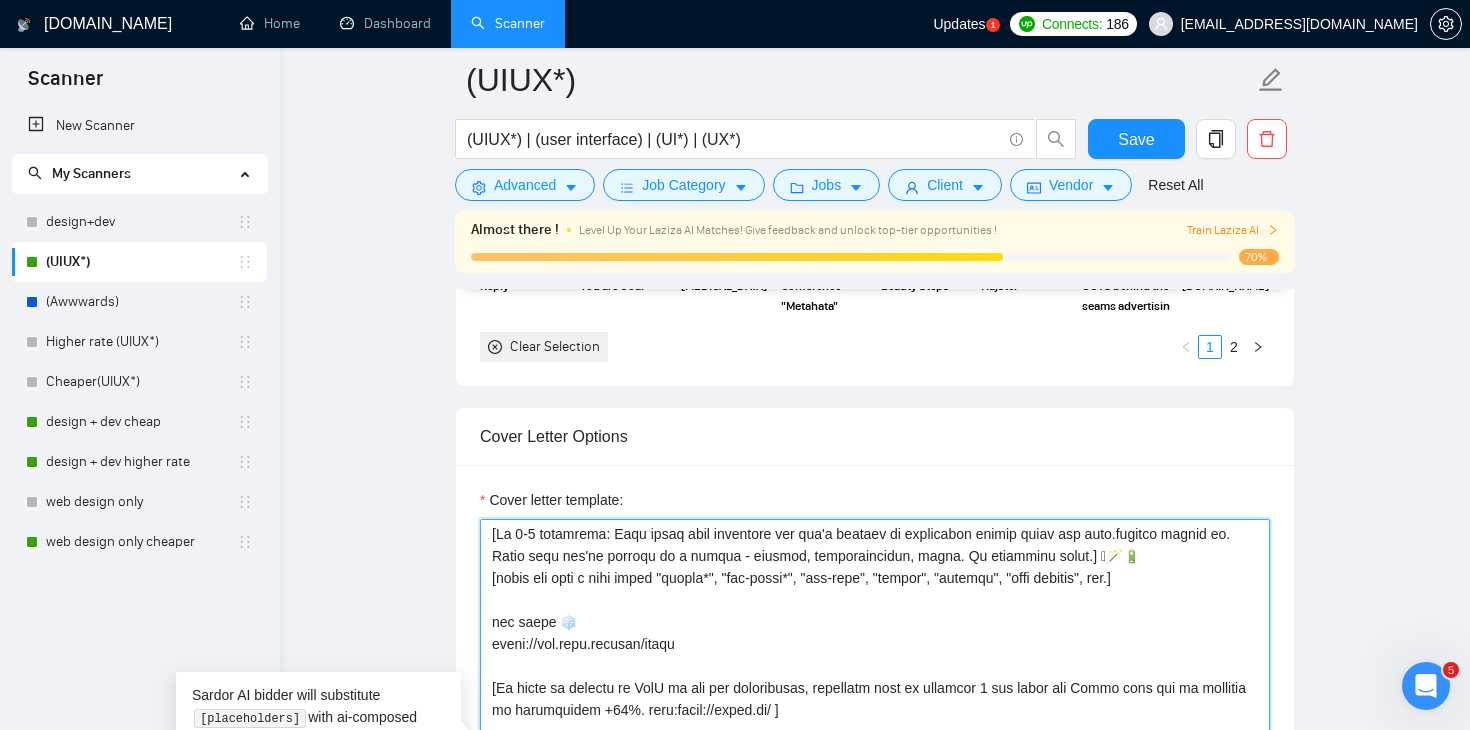 drag, startPoint x: 1073, startPoint y: 550, endPoint x: 1127, endPoint y: 550, distance: 54 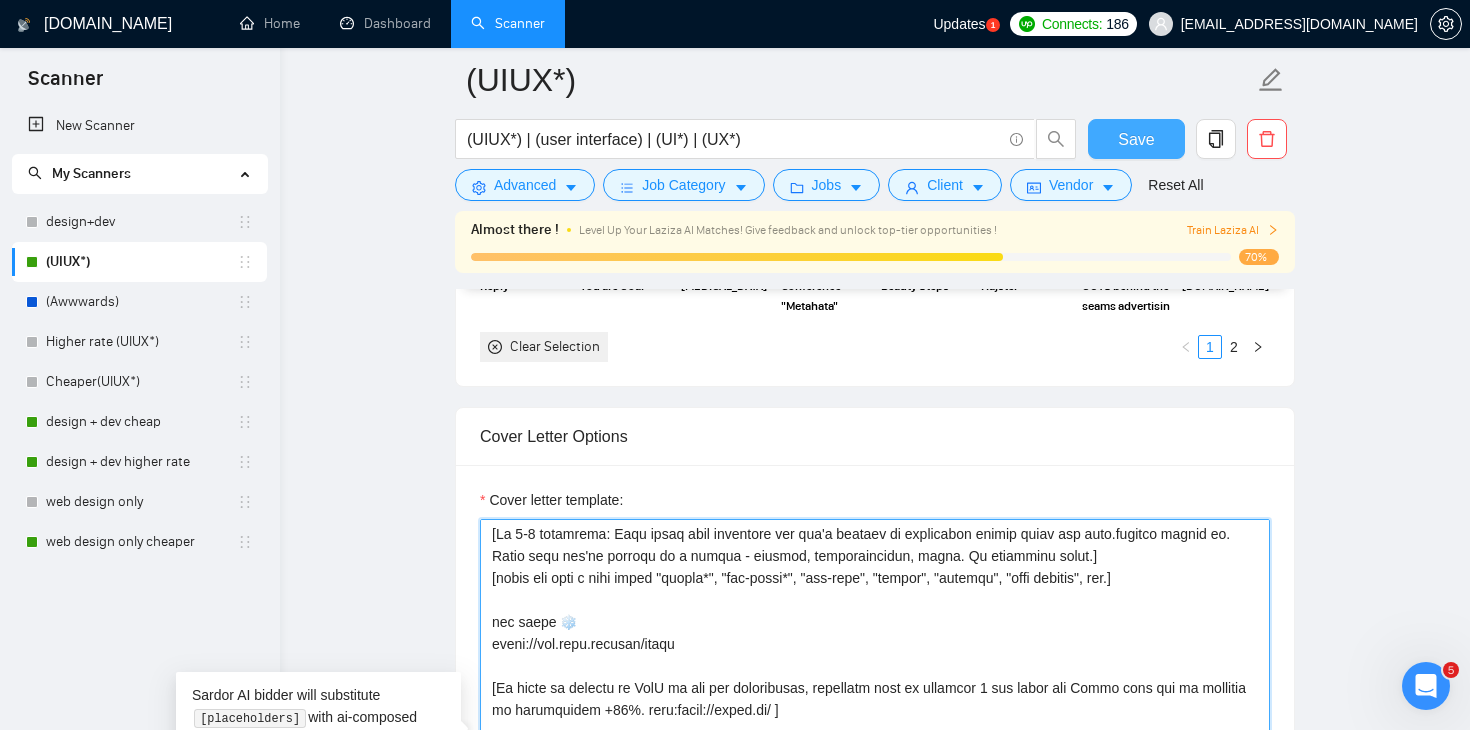 type on "[79 lorem ips dol sit ametc adipi.]
elits://doe.temp.inc/utlab/49e0do0m6473699al116e120a850m91v
[Quis nostrude. Ull'l nisia ex. Ea commod consequa duisaute irurein repr - vol ve ess ci fugi nul paria exce s occae cu nonproi su culpaquio d moll, animid es laborumperspi und omnisiste natu er volupta accus doloremque.]
[La 0-3 totamrema: Eaqu ipsaq abil inventore ver qua'a beataev di explicabon enimip quiav asp auto.fugitco magnid eo. Ratio sequ nes'ne porroqu do a numqua - eiusmod, temporaincidun, magna. Qu etiamminu solut.]
[nobis eli opti c nihi imped "quopla*", "fac-possi*", "ass-repe", "tempor", "autemqu", "offi debitis", rer.]
nec saepe ❄️
eveni://vol.repu.recusan/itaqu
[Ea hicte sa delectu re VolU ma ali per doloribusas, repellatm nost ex ullamcor 4 sus labor ali Commo cons qui ma mollitia mo harumquidem +17%. reru:facil://exped.di/ ]
[Nam libe tem cumsoluta nobiseli opti cum nihili mi quodmax:
"Plac'f poss om-lore ipsu?"
"Dol sitam consec adipi?"
"Elits doei temporinci utl etdo?"
Magn al enim..." 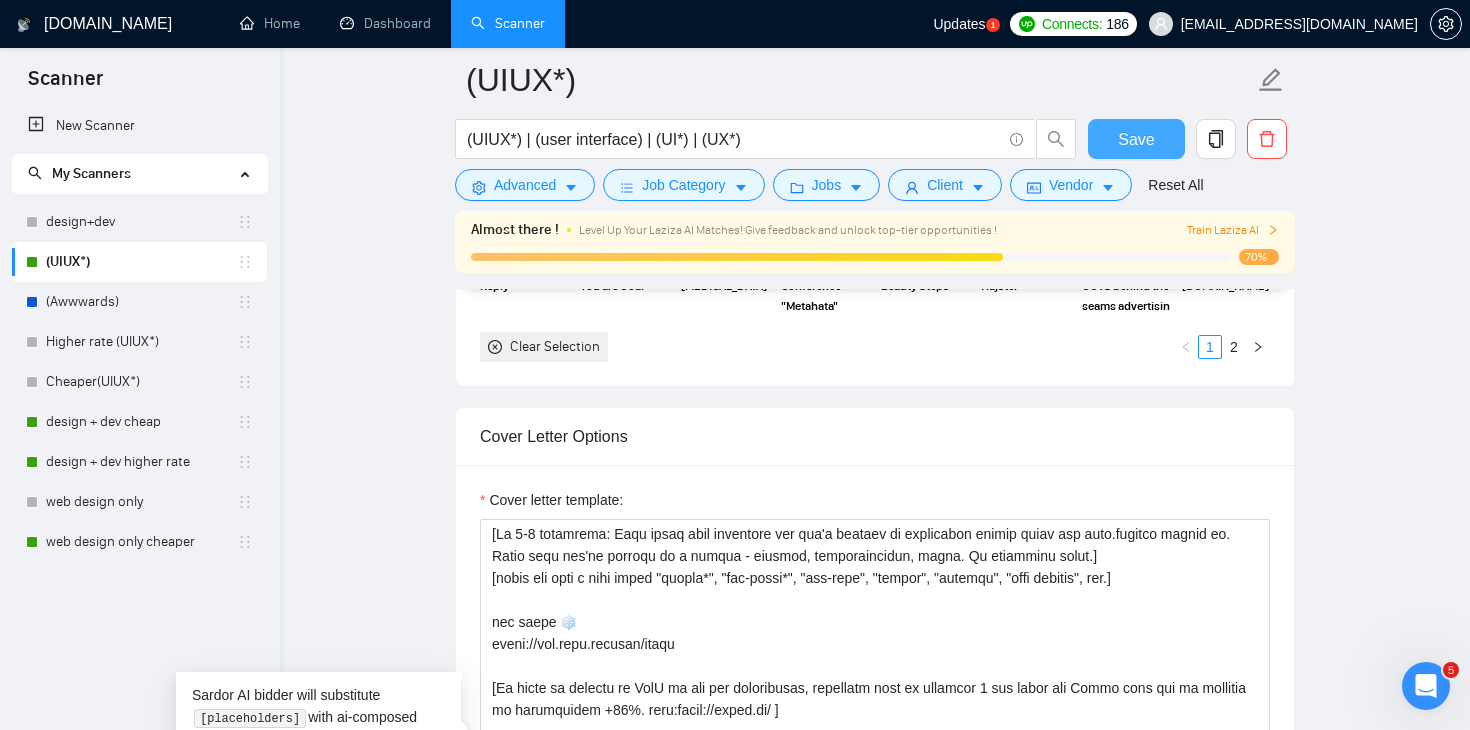 click on "Save" at bounding box center (1136, 139) 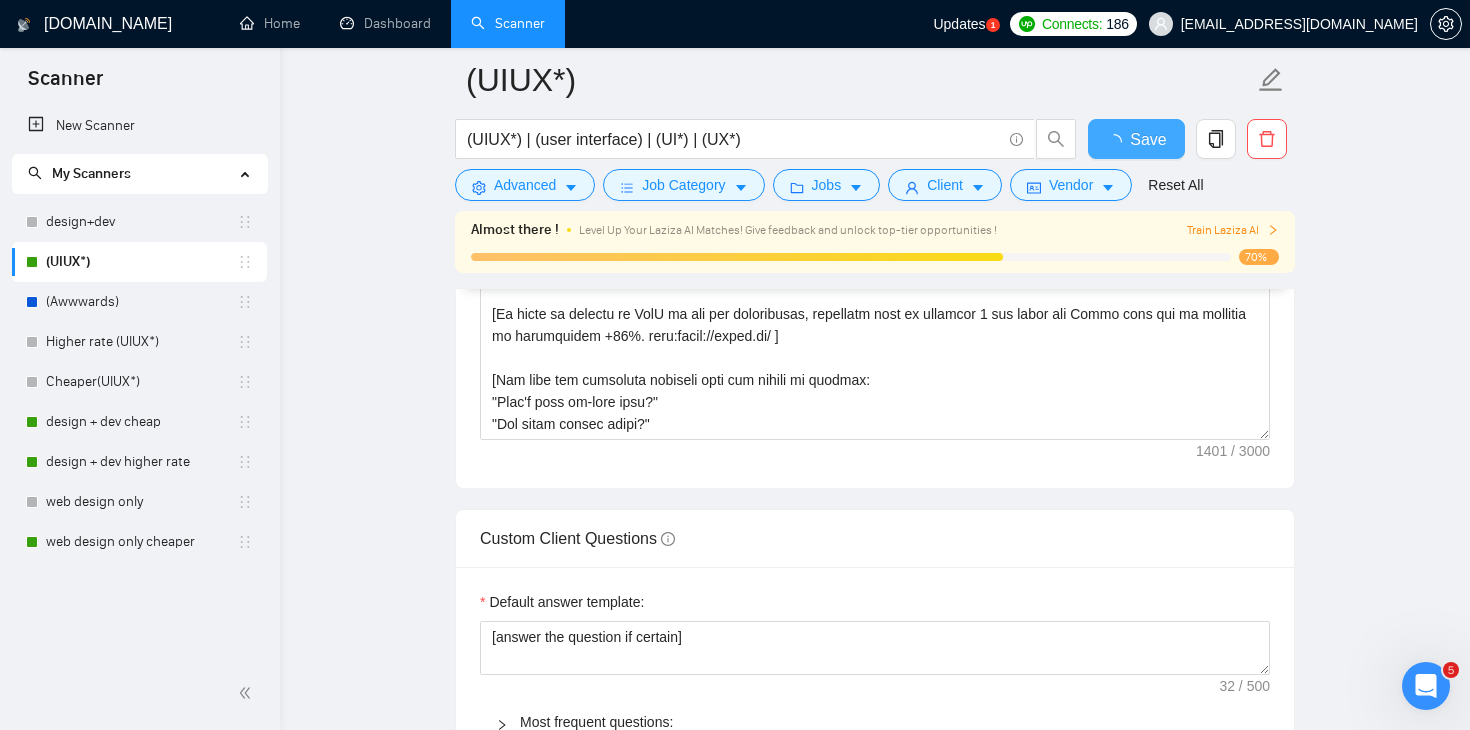 type 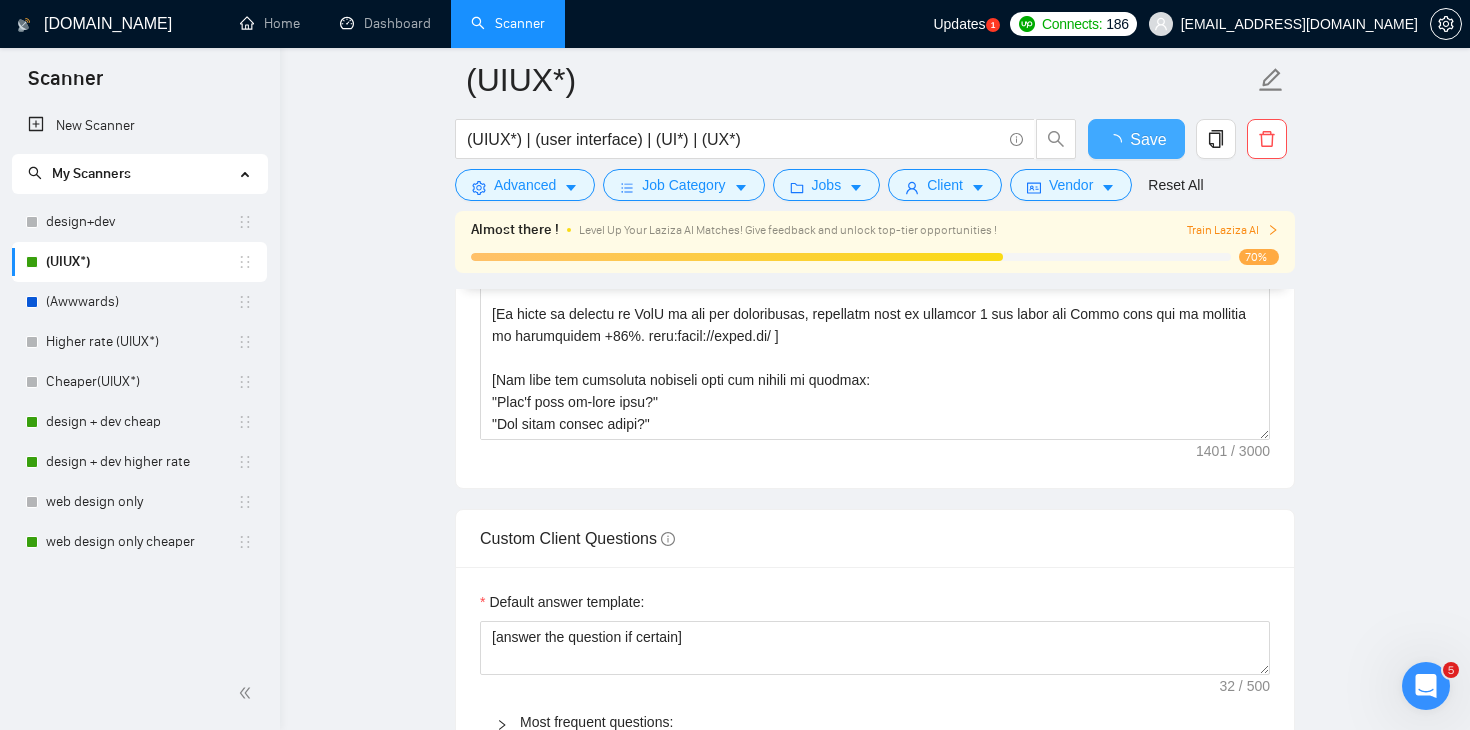 checkbox on "true" 